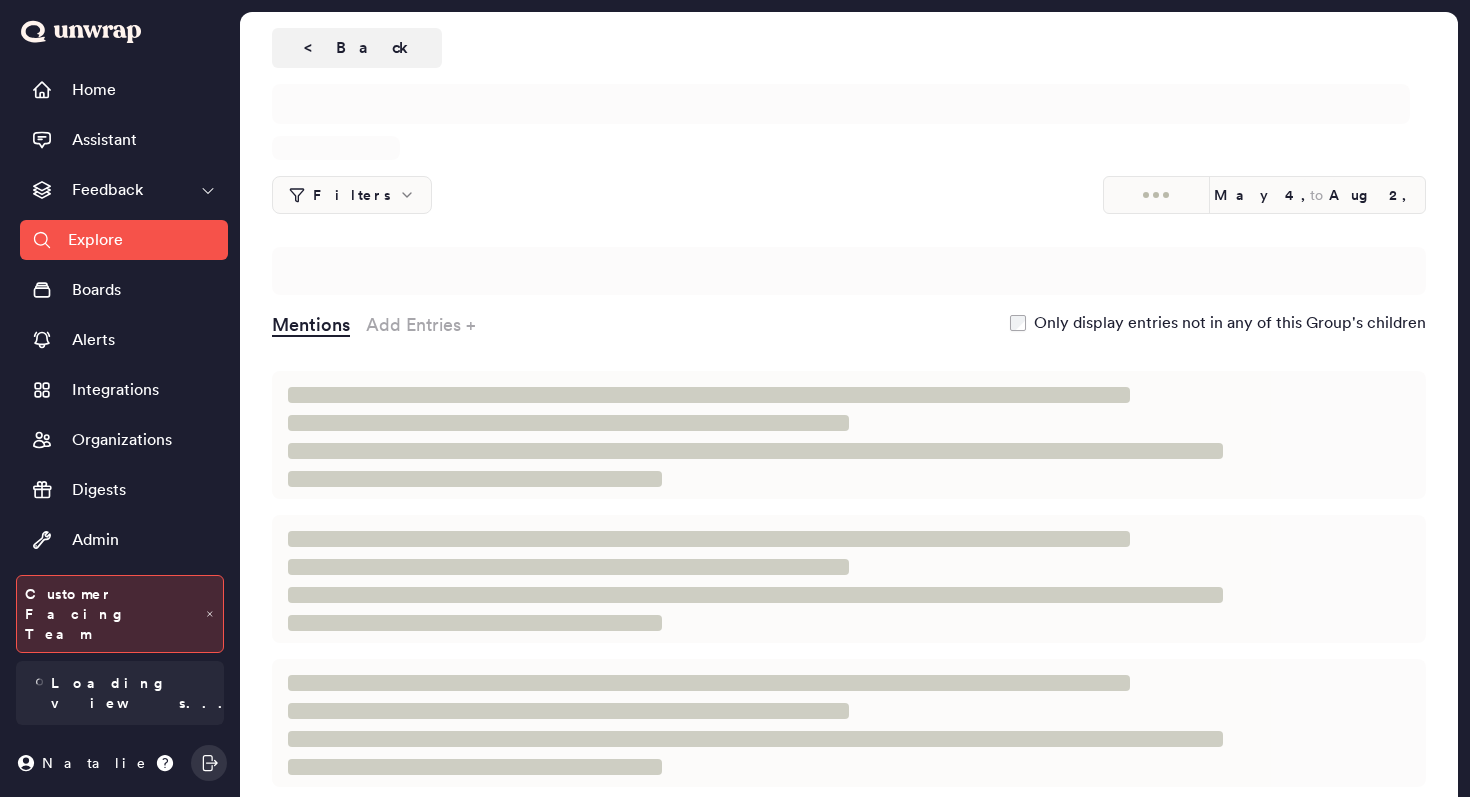 scroll, scrollTop: 0, scrollLeft: 0, axis: both 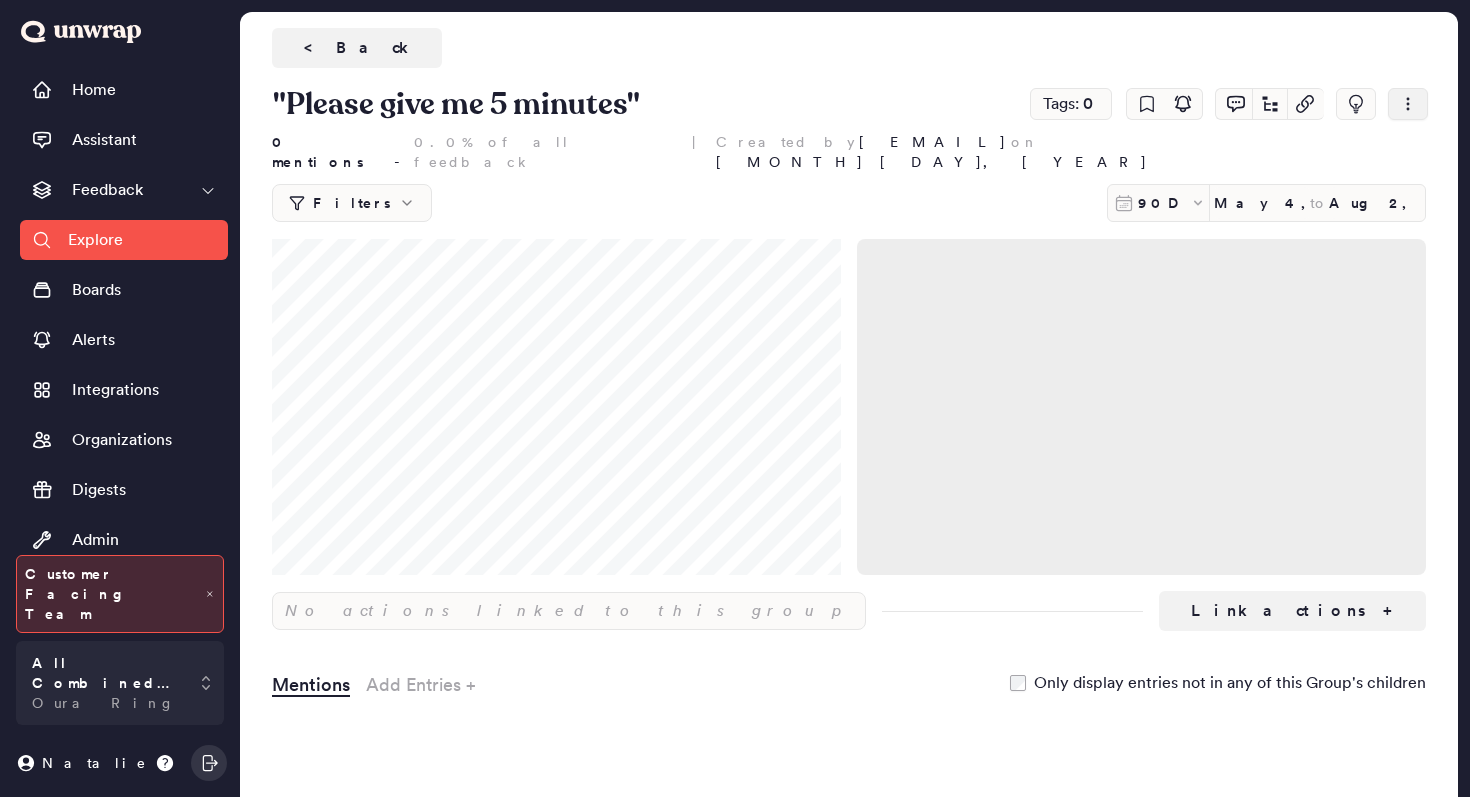 click 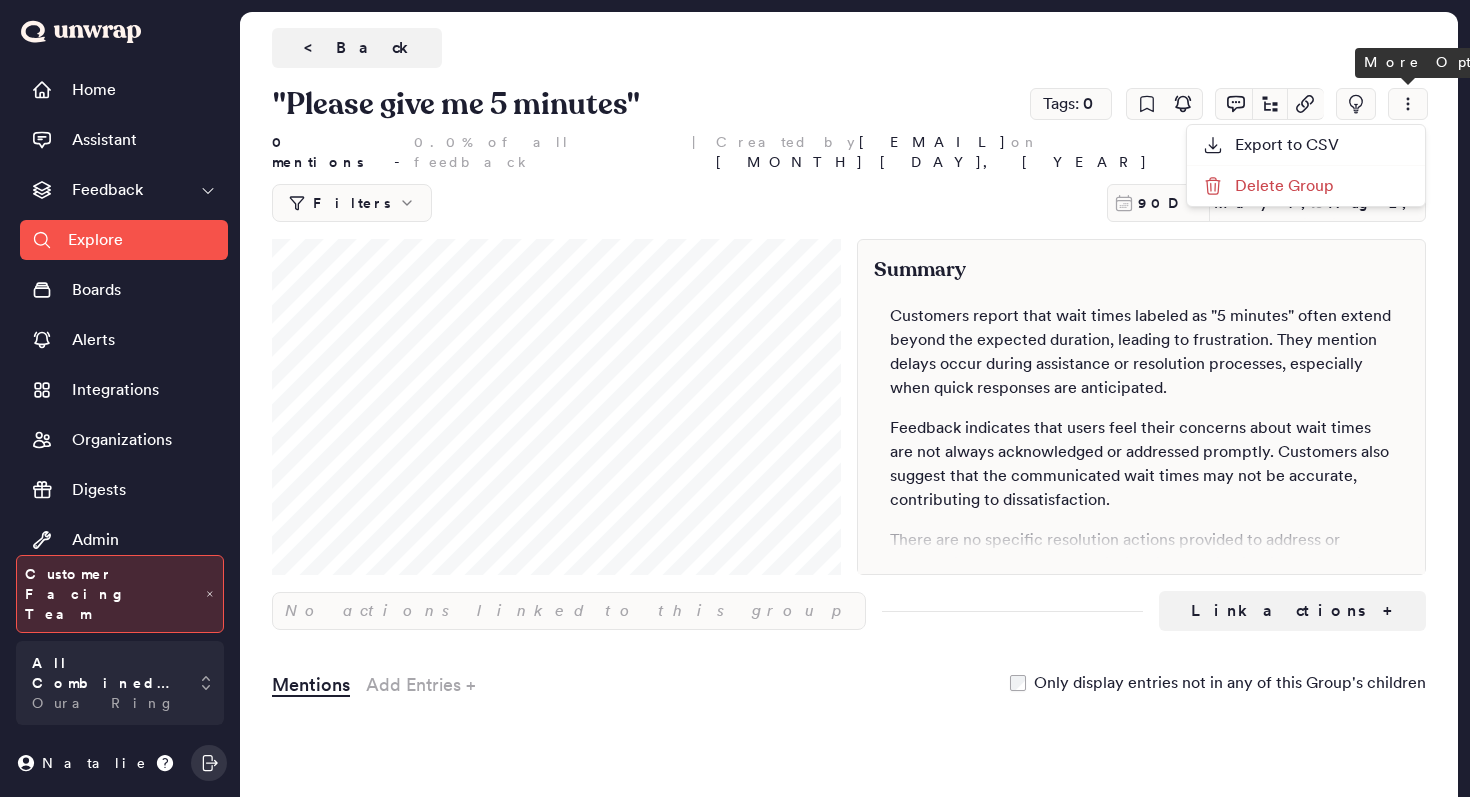 click on "Delete Group" at bounding box center (1268, 186) 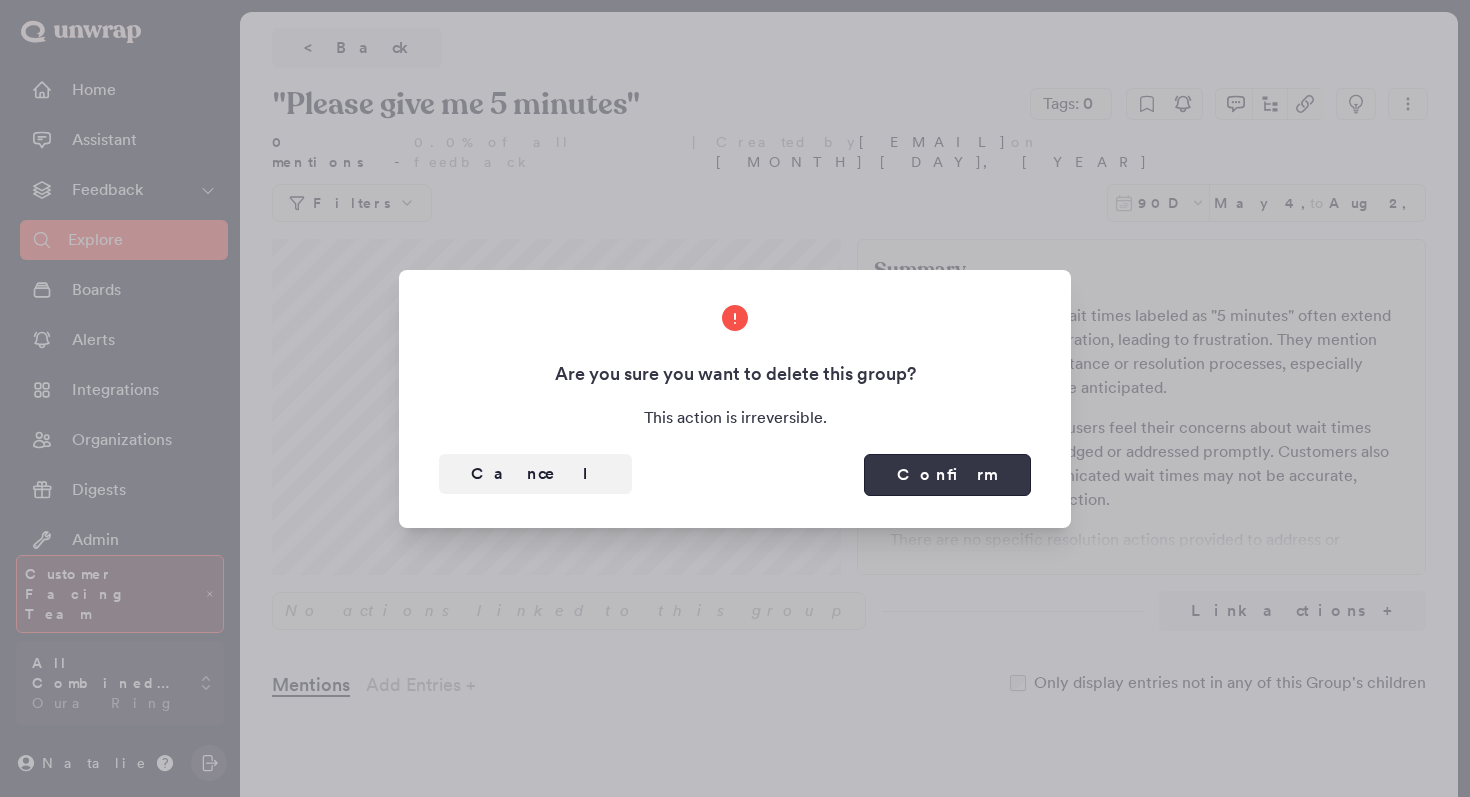 scroll, scrollTop: 0, scrollLeft: 0, axis: both 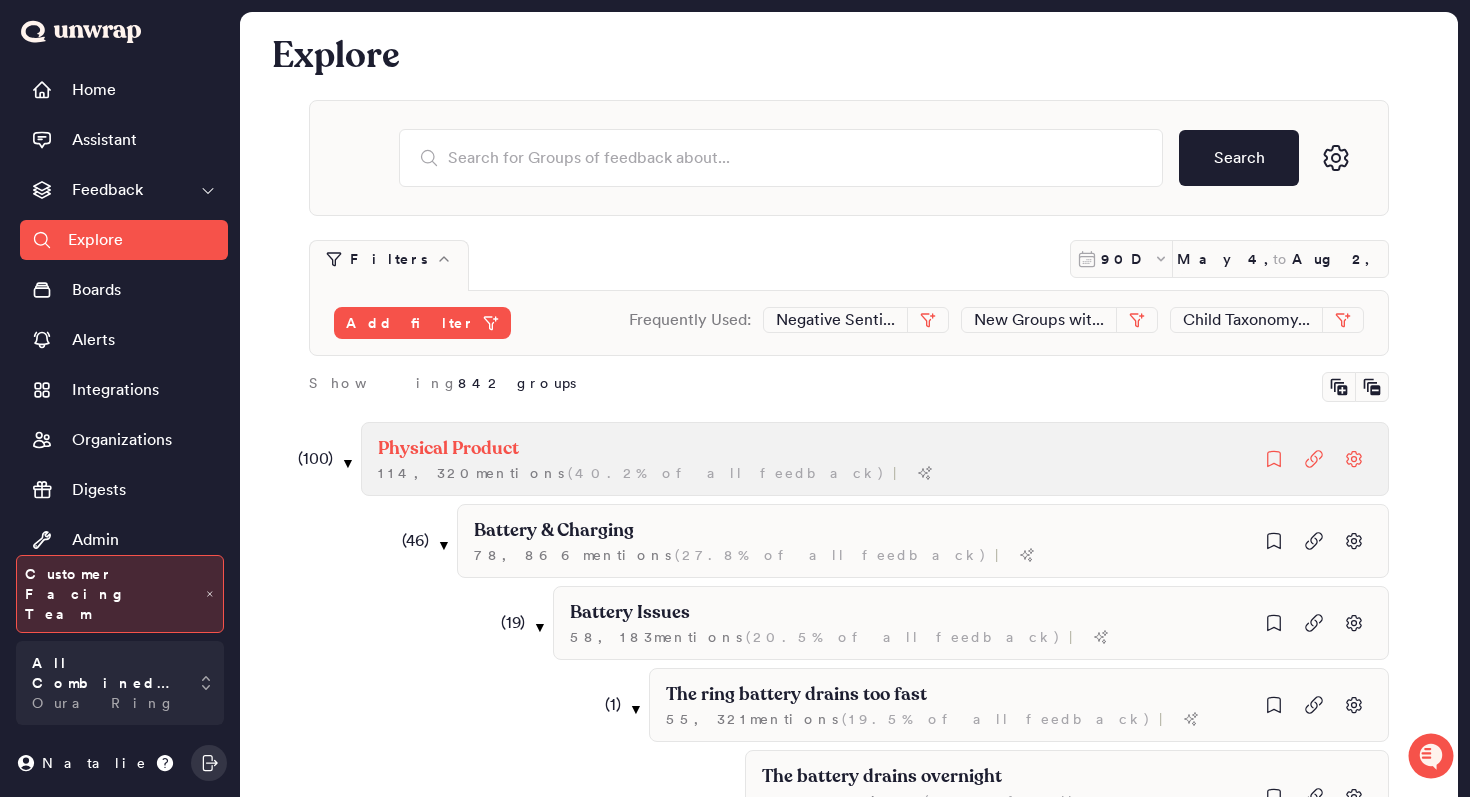 click on "Physical Product" at bounding box center (655, 449) 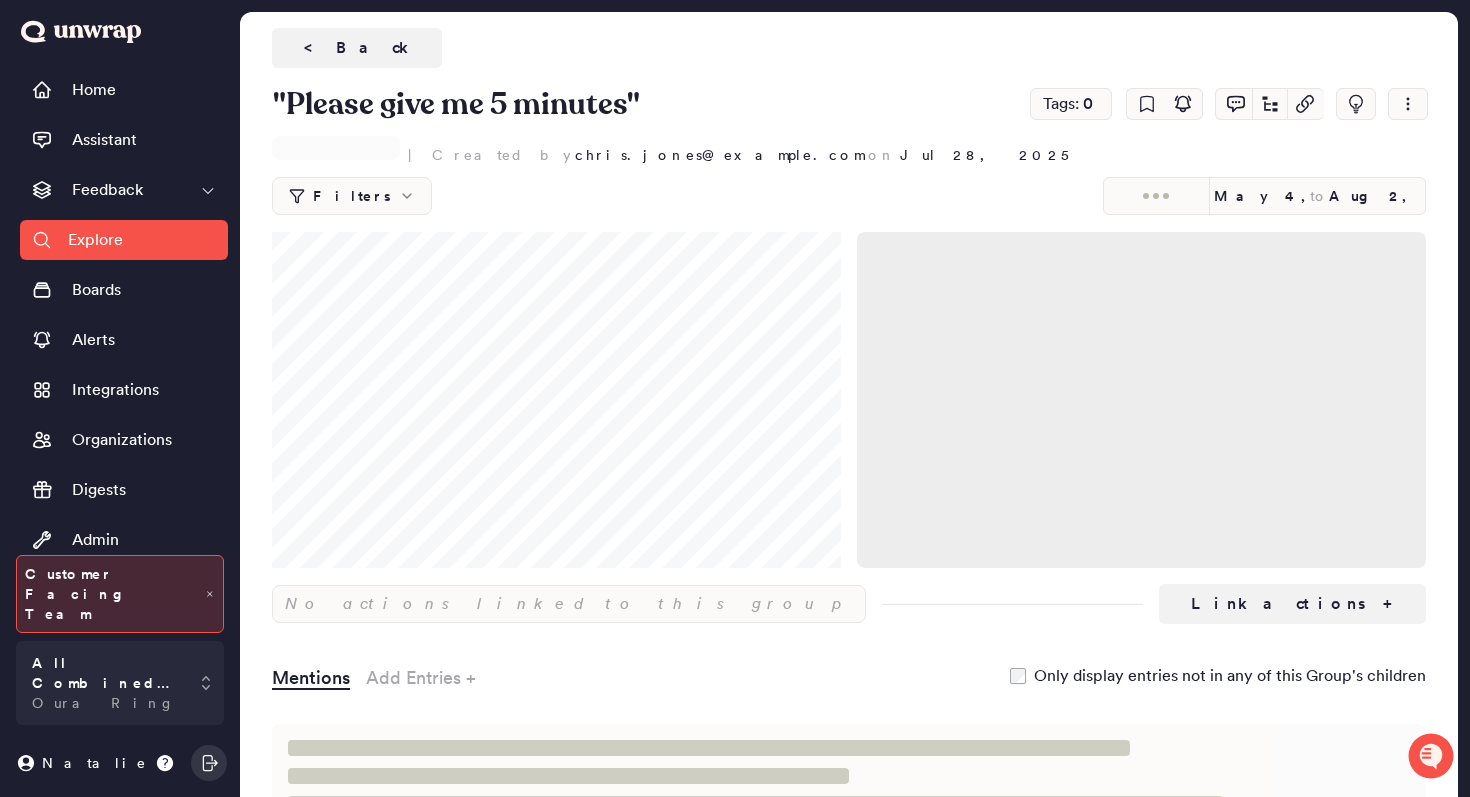 scroll, scrollTop: 0, scrollLeft: 0, axis: both 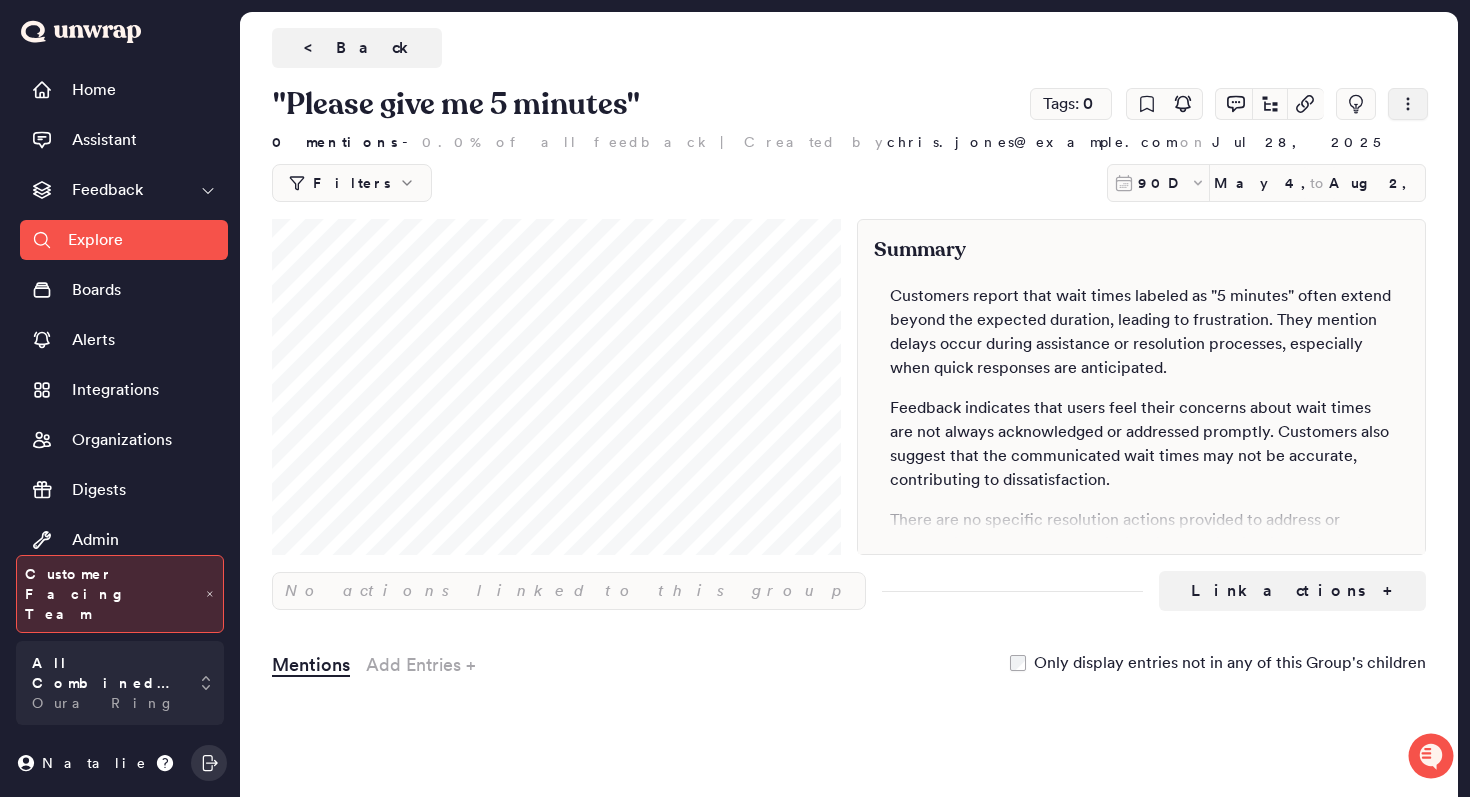 click 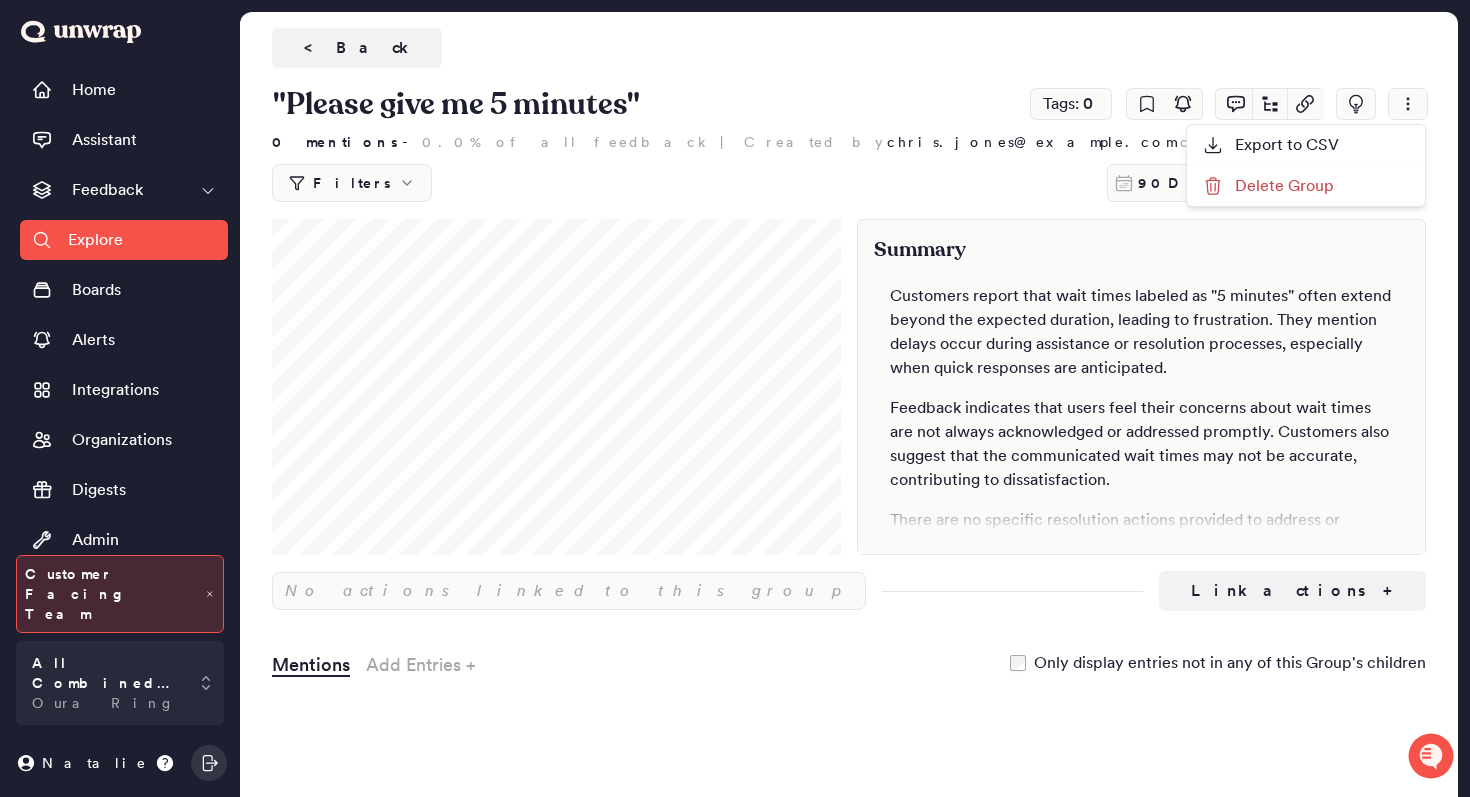 click on "Delete Group" at bounding box center [1268, 186] 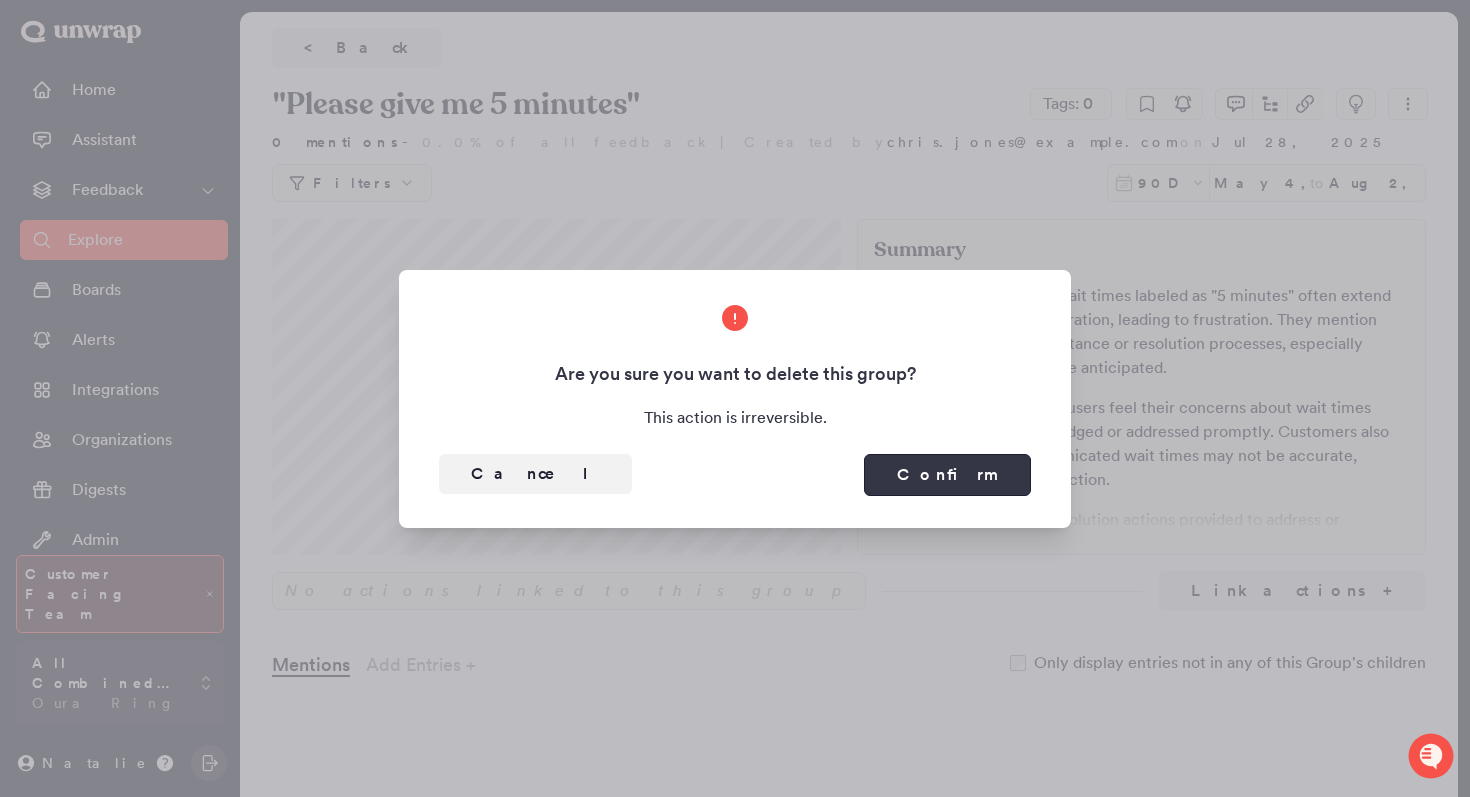 click on "Confirm" at bounding box center [947, 475] 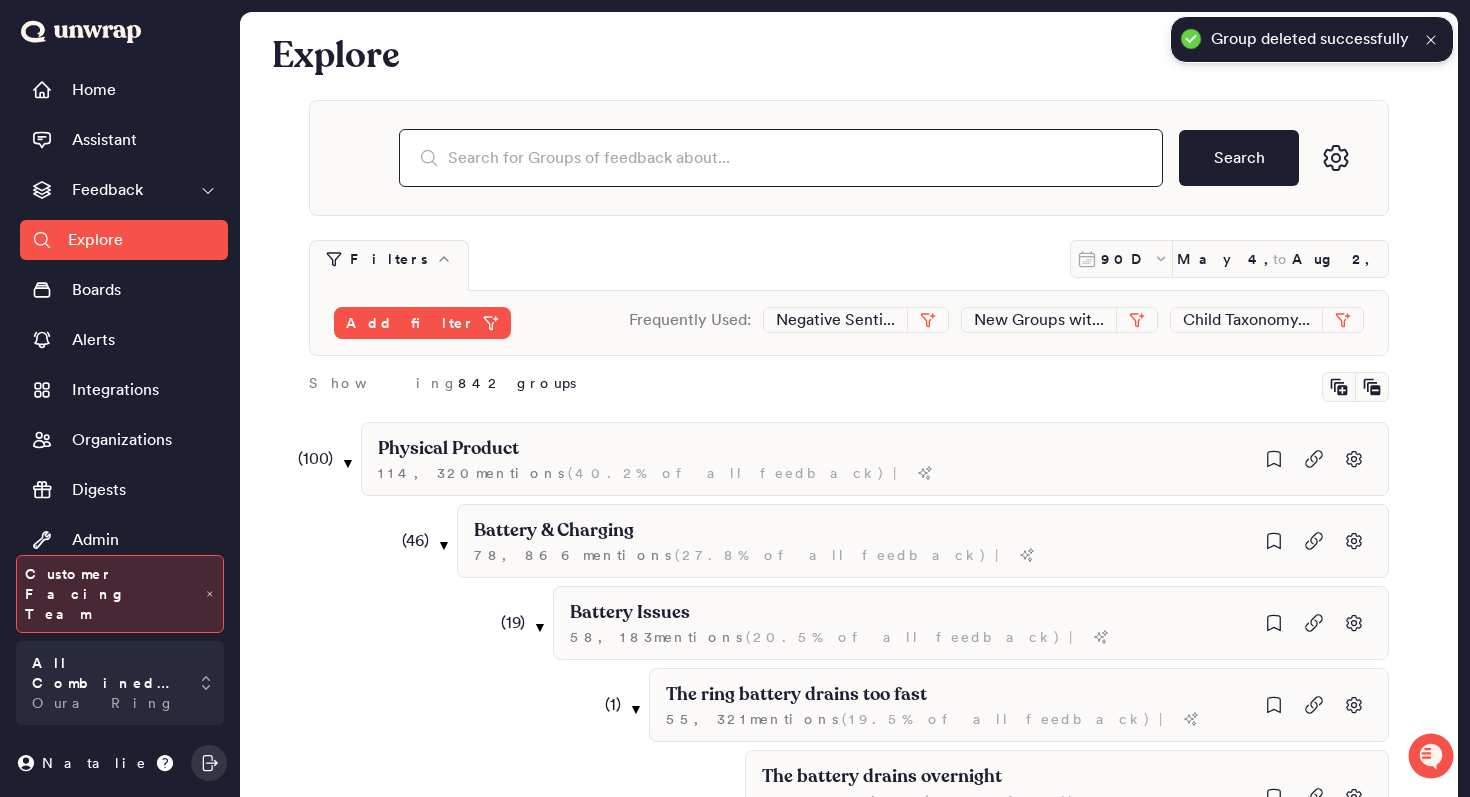 click at bounding box center (781, 158) 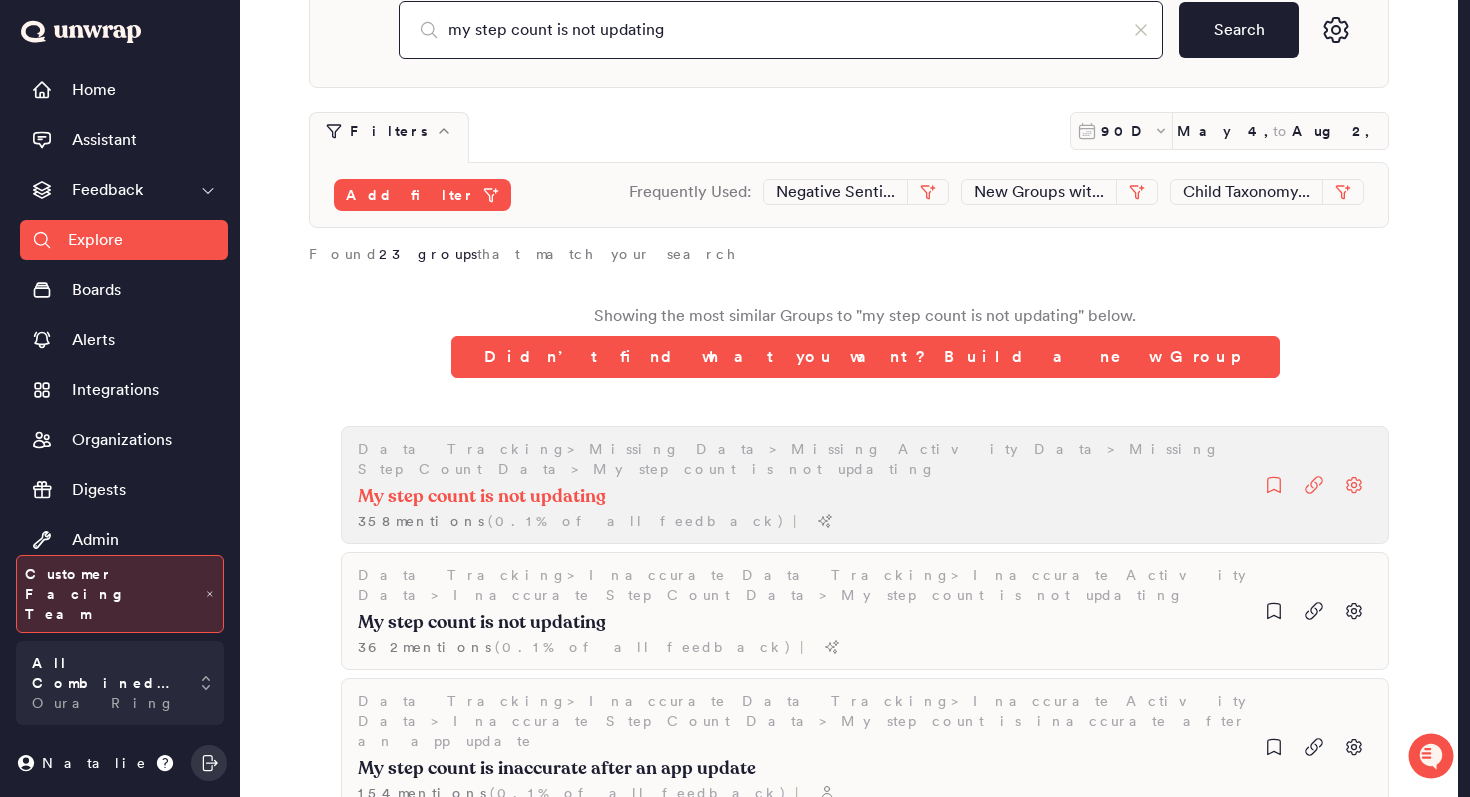 scroll, scrollTop: 135, scrollLeft: 0, axis: vertical 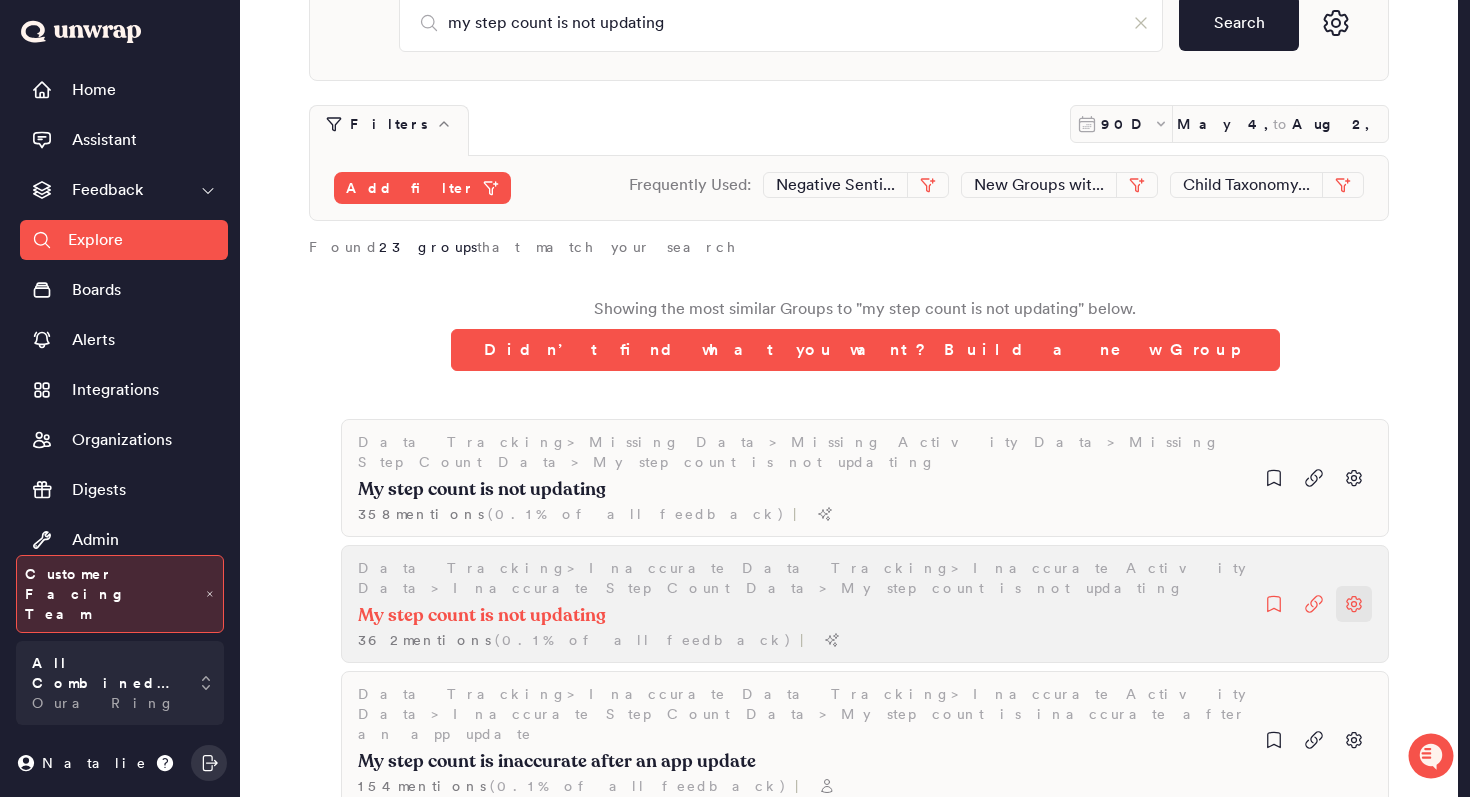 click 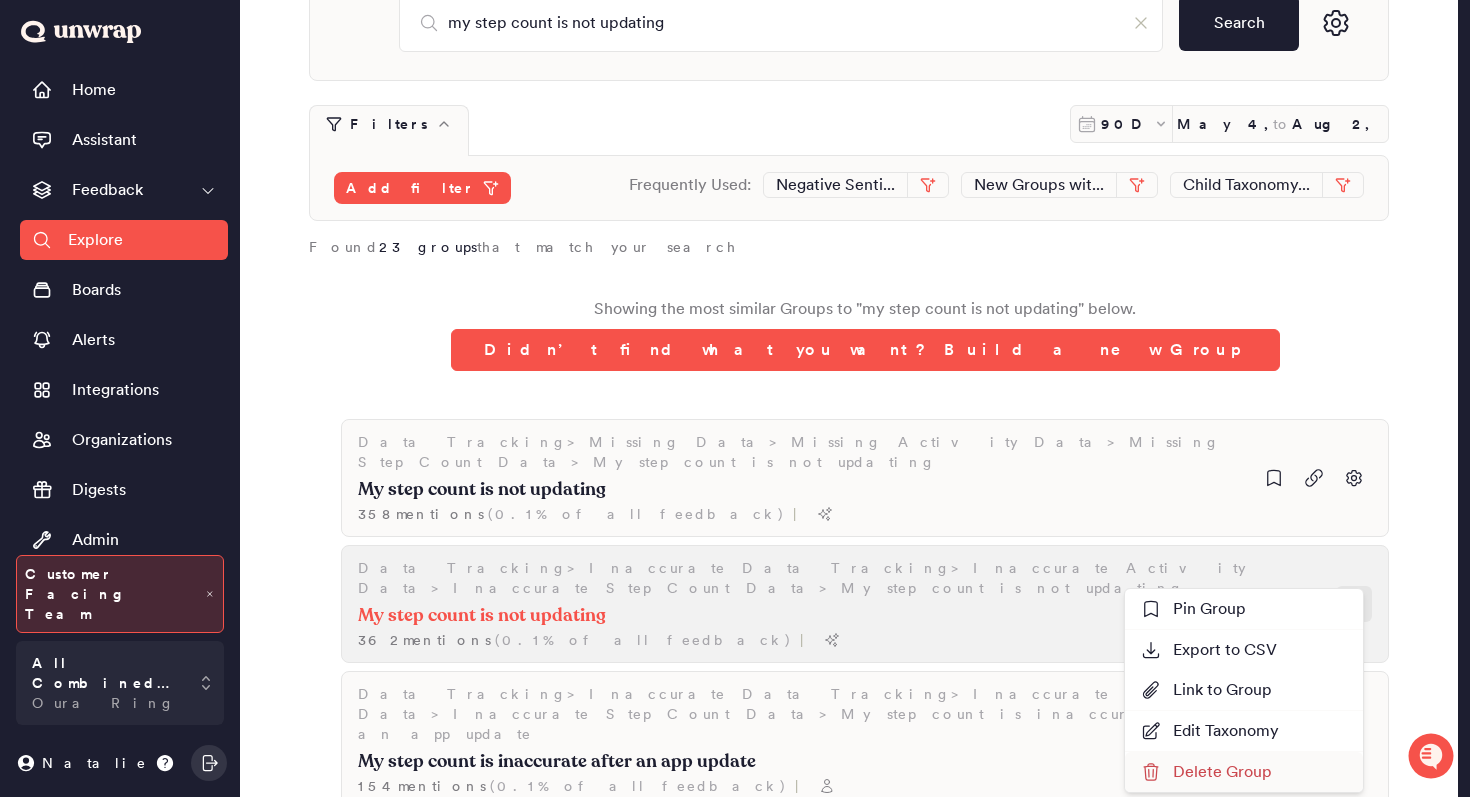 click on "Delete Group" at bounding box center (1206, 772) 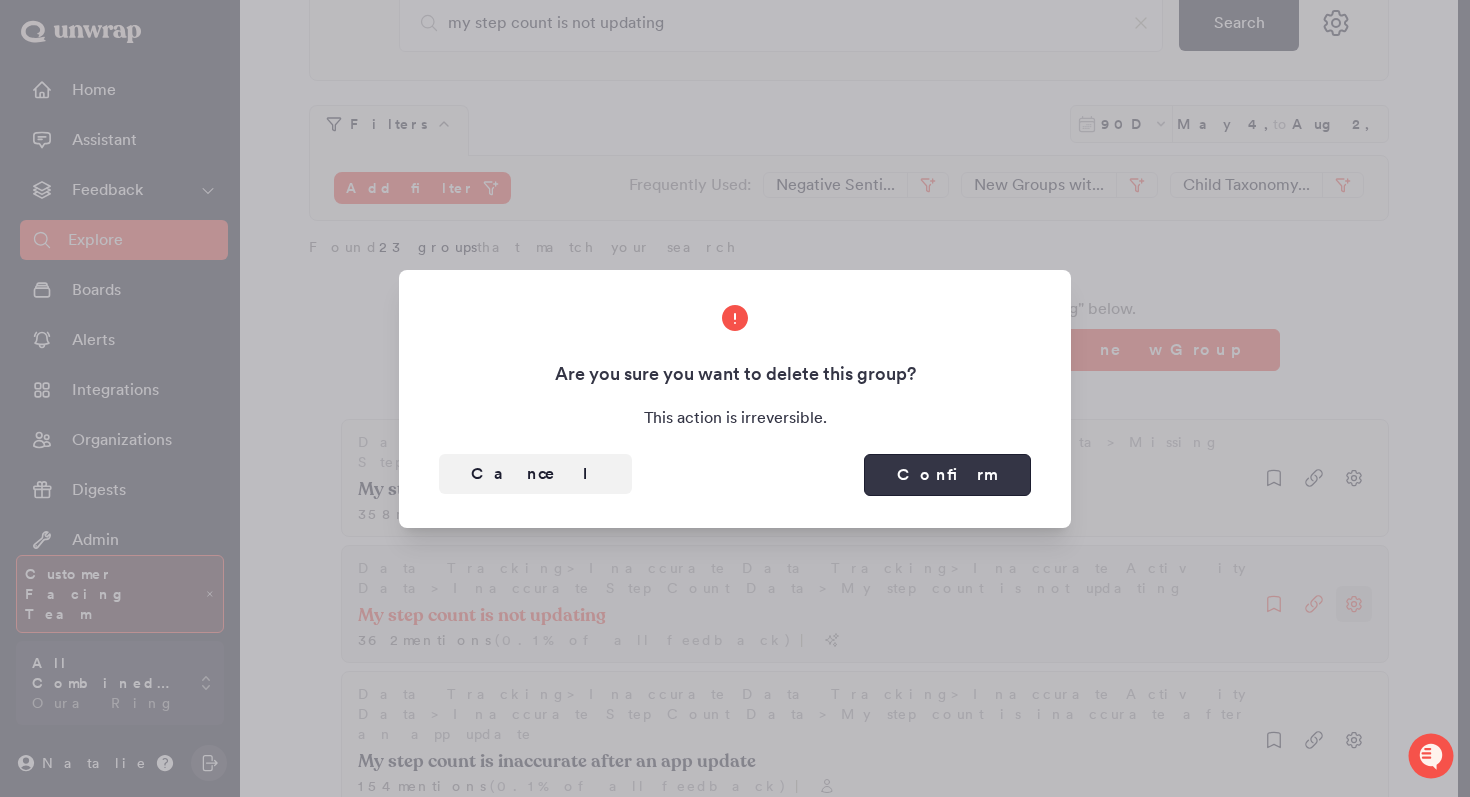 click on "Confirm" at bounding box center (947, 475) 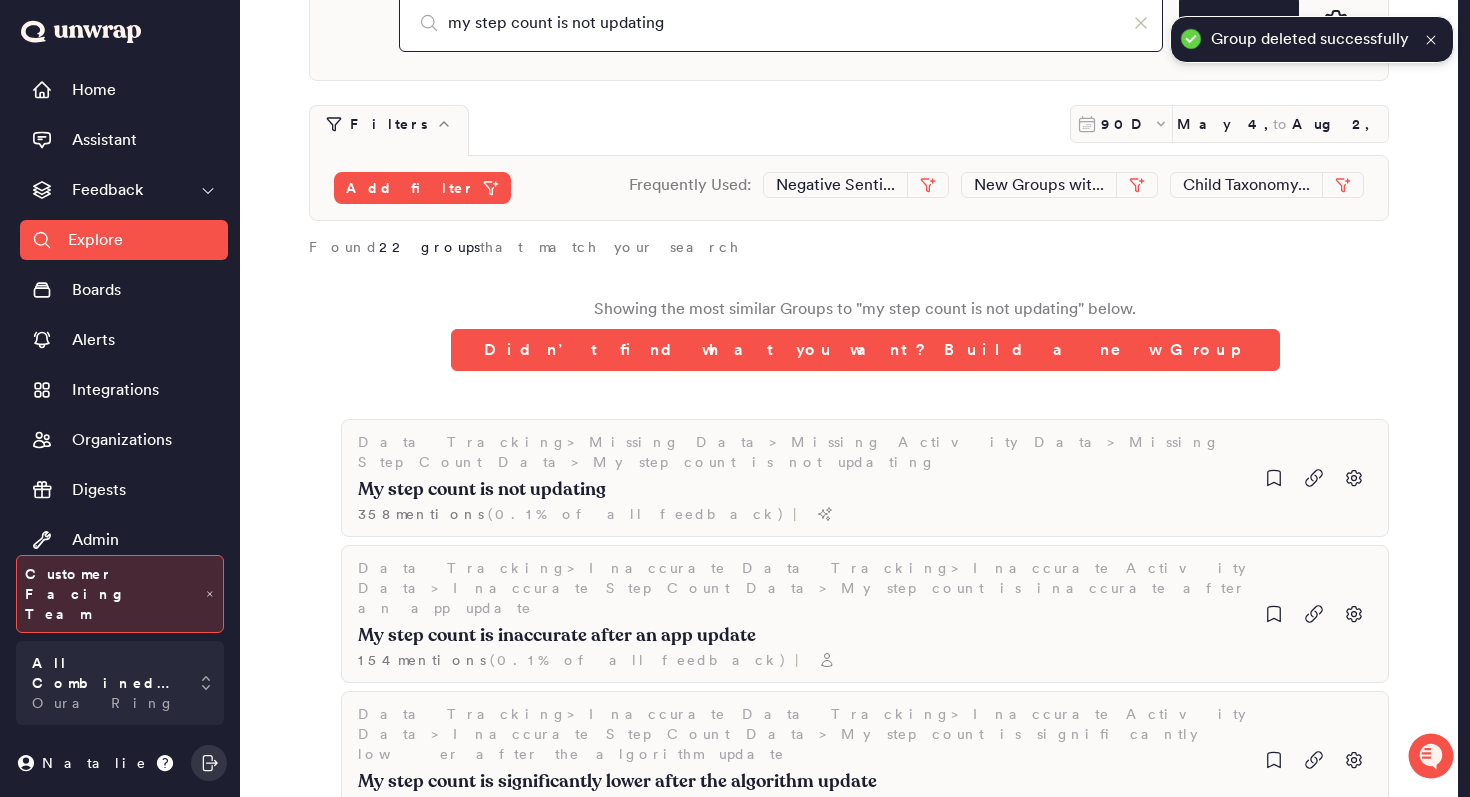 click on "my step count is not updating" at bounding box center (781, 23) 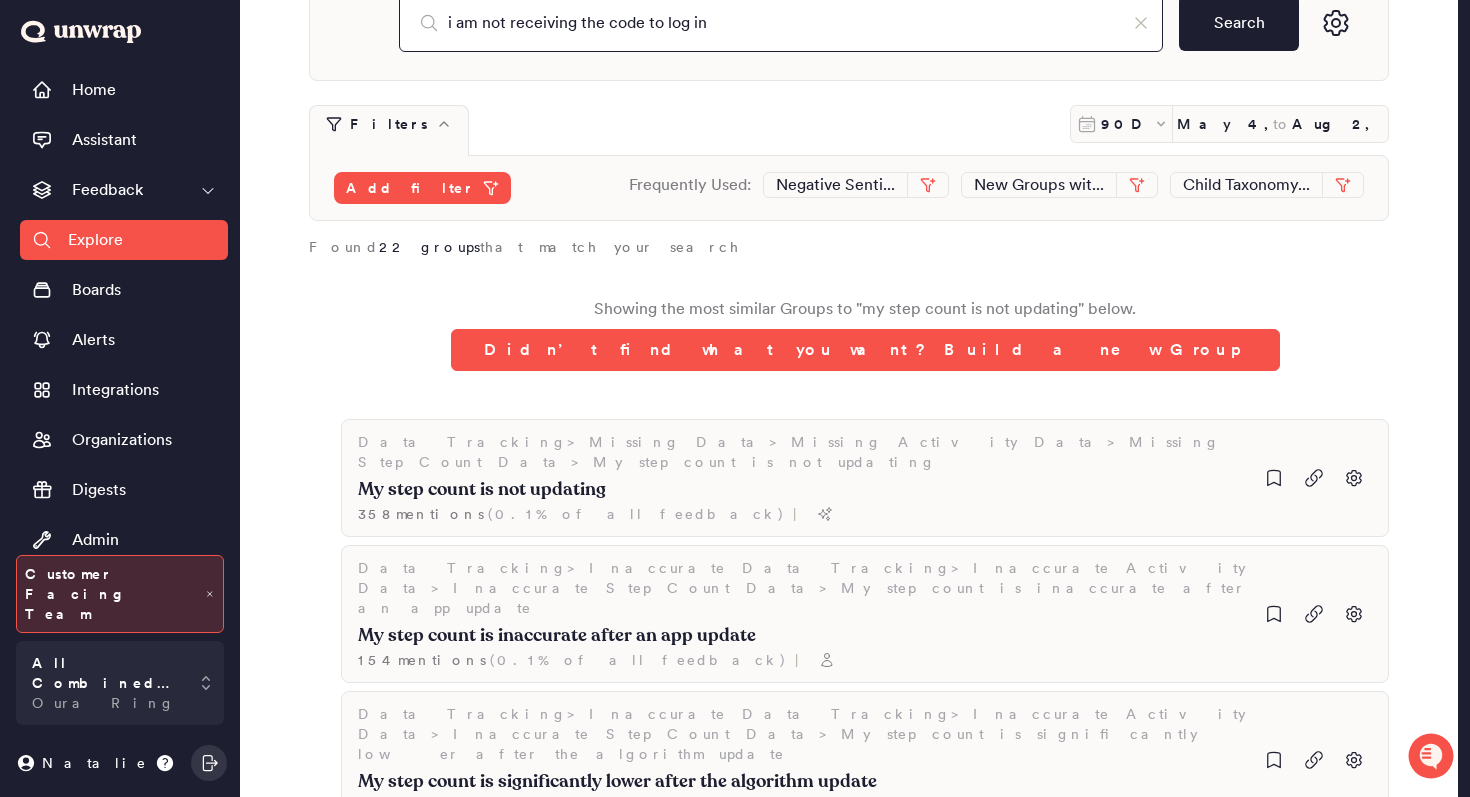 type on "i am not receiving the code to log in" 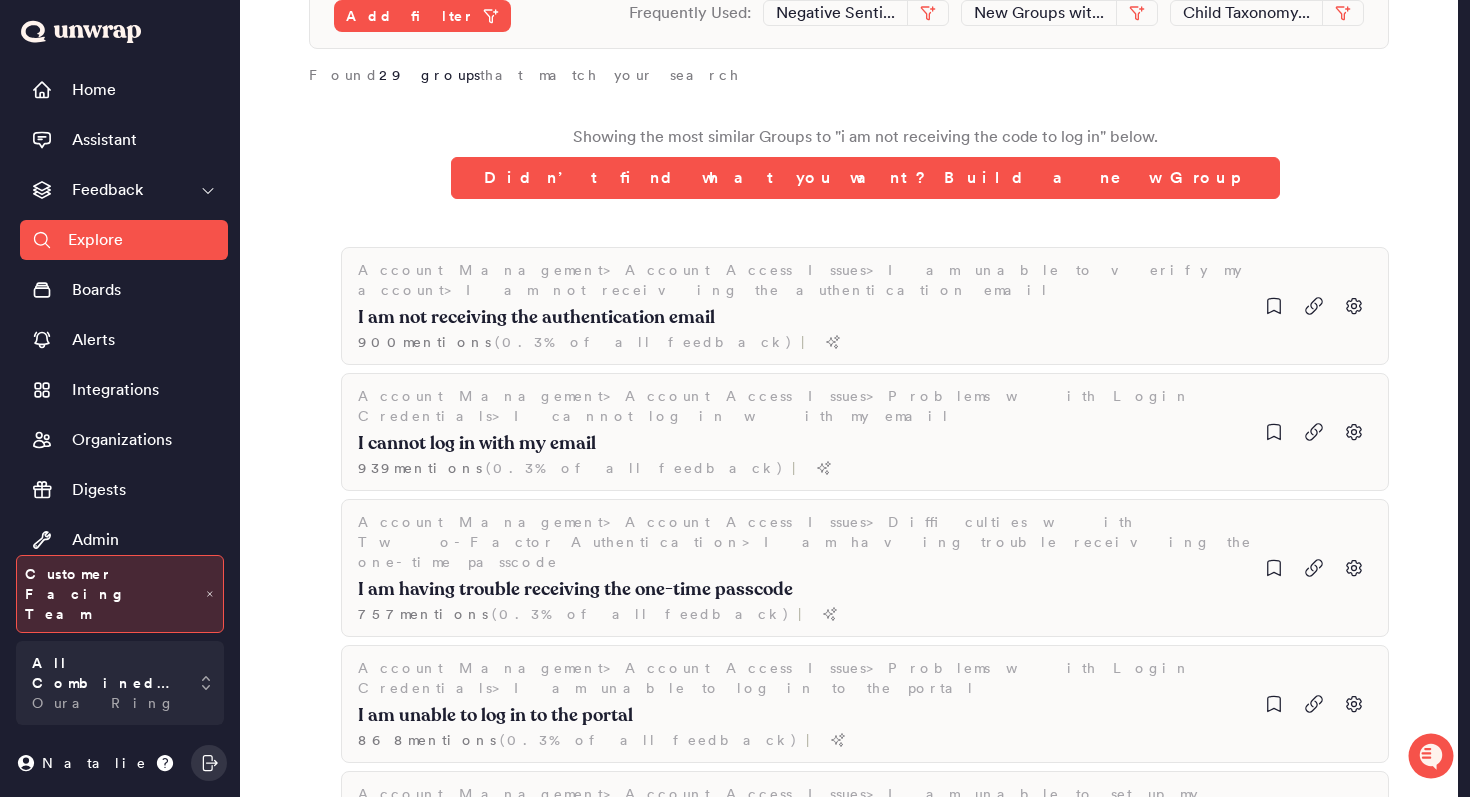 scroll, scrollTop: 0, scrollLeft: 0, axis: both 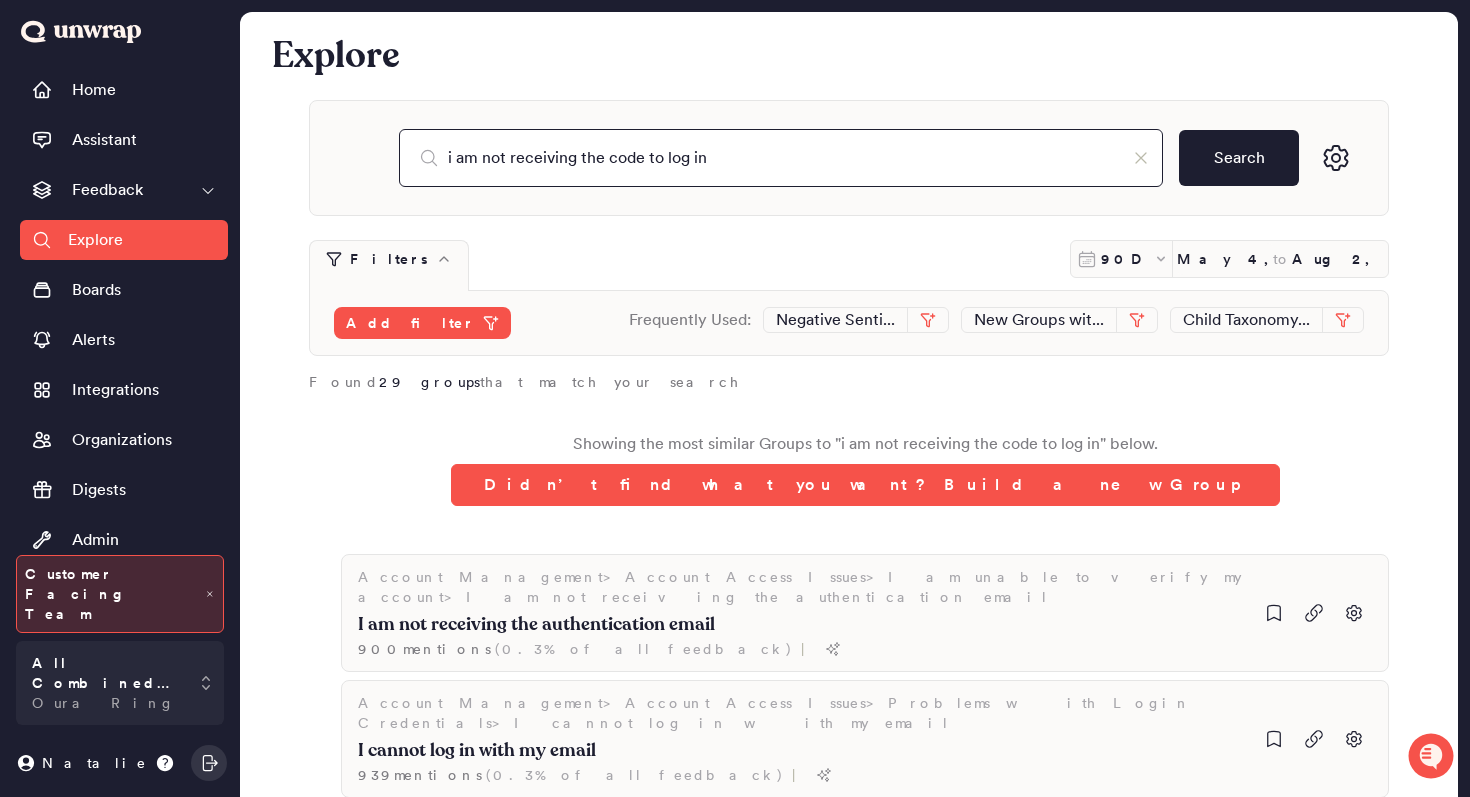 click on "i am not receiving the code to log in" at bounding box center [781, 158] 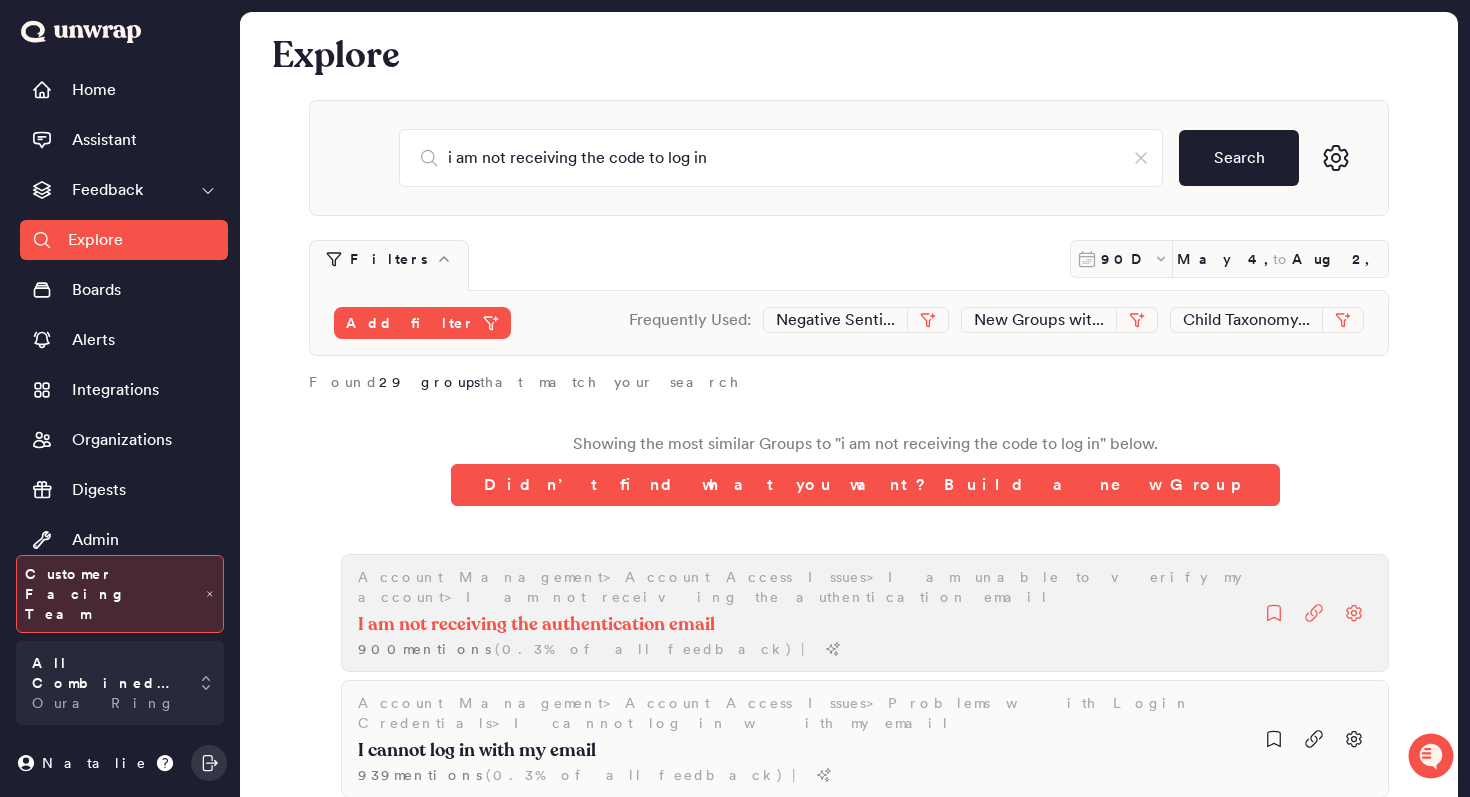 click on "900  mention s   ( 0.3% of all feedback ) |" at bounding box center (599, 649) 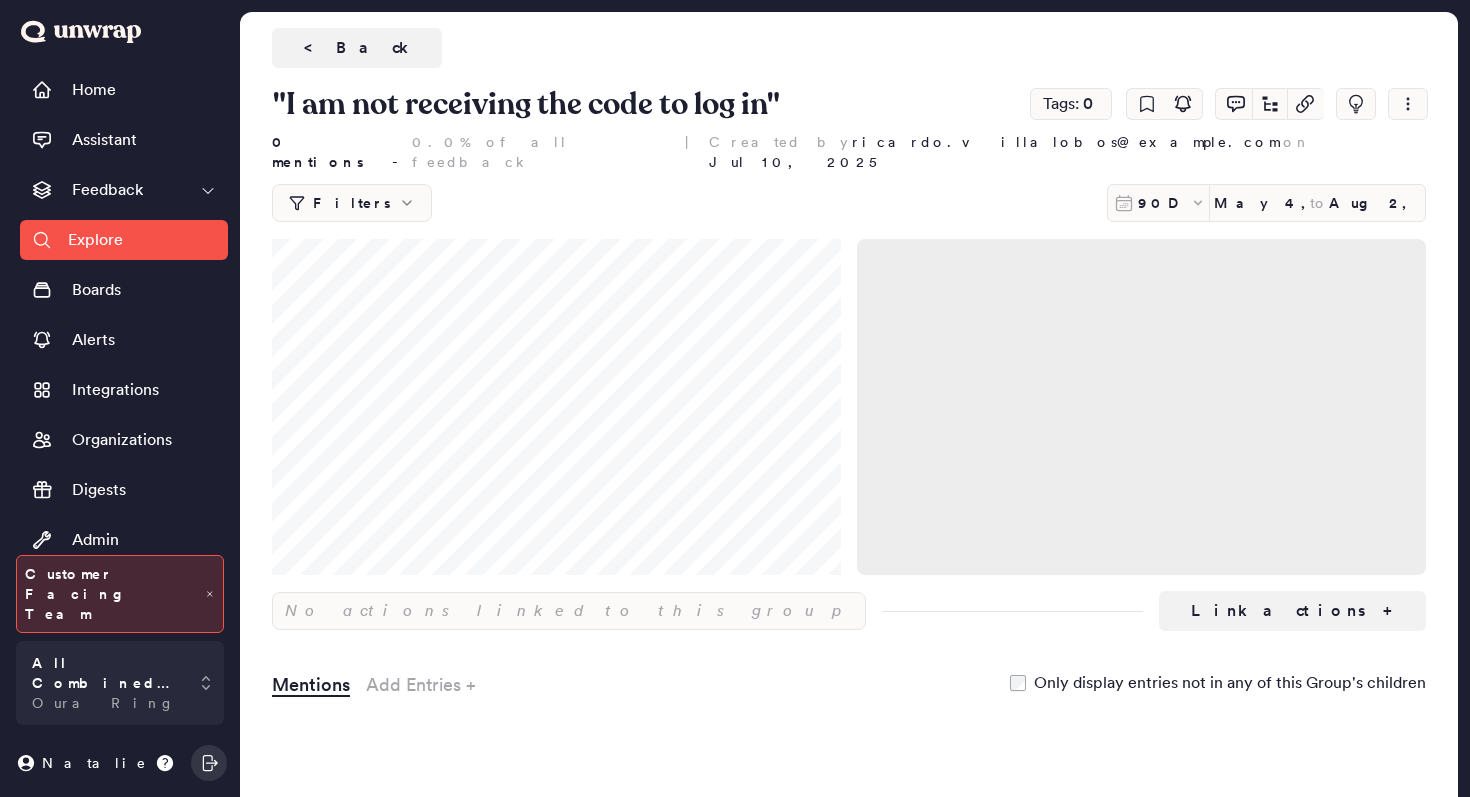 scroll, scrollTop: 0, scrollLeft: 0, axis: both 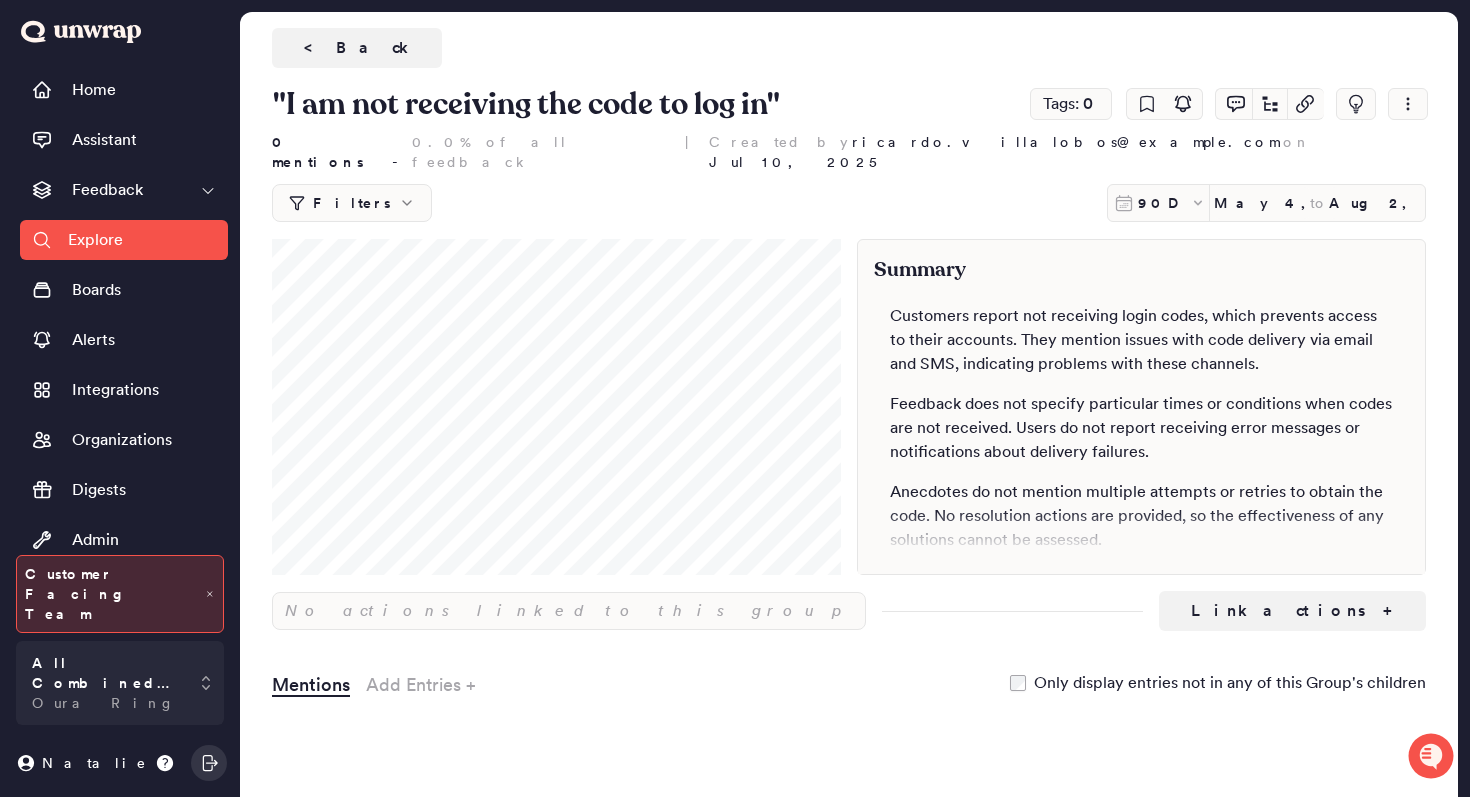 click 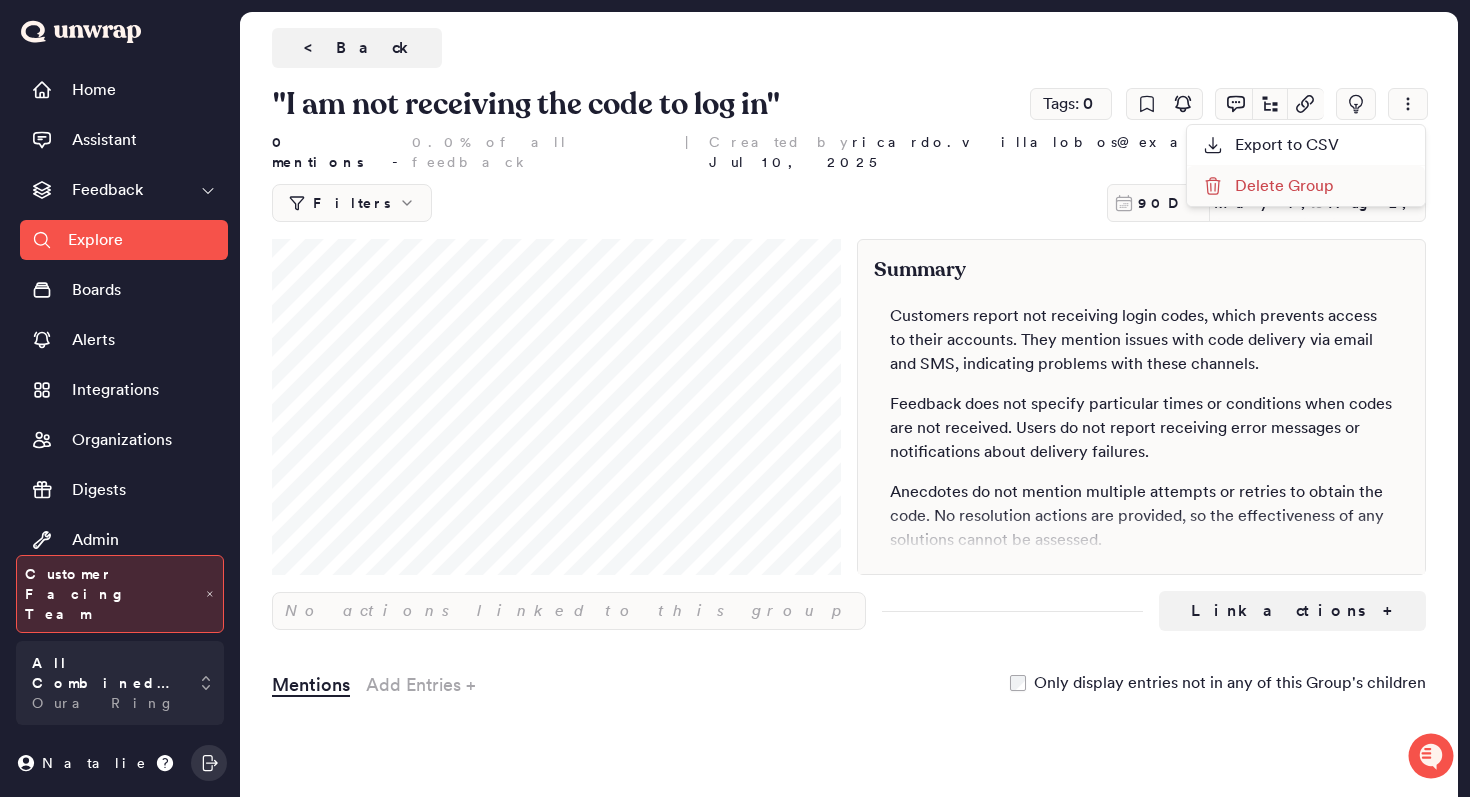click on "Delete Group" at bounding box center (1268, 186) 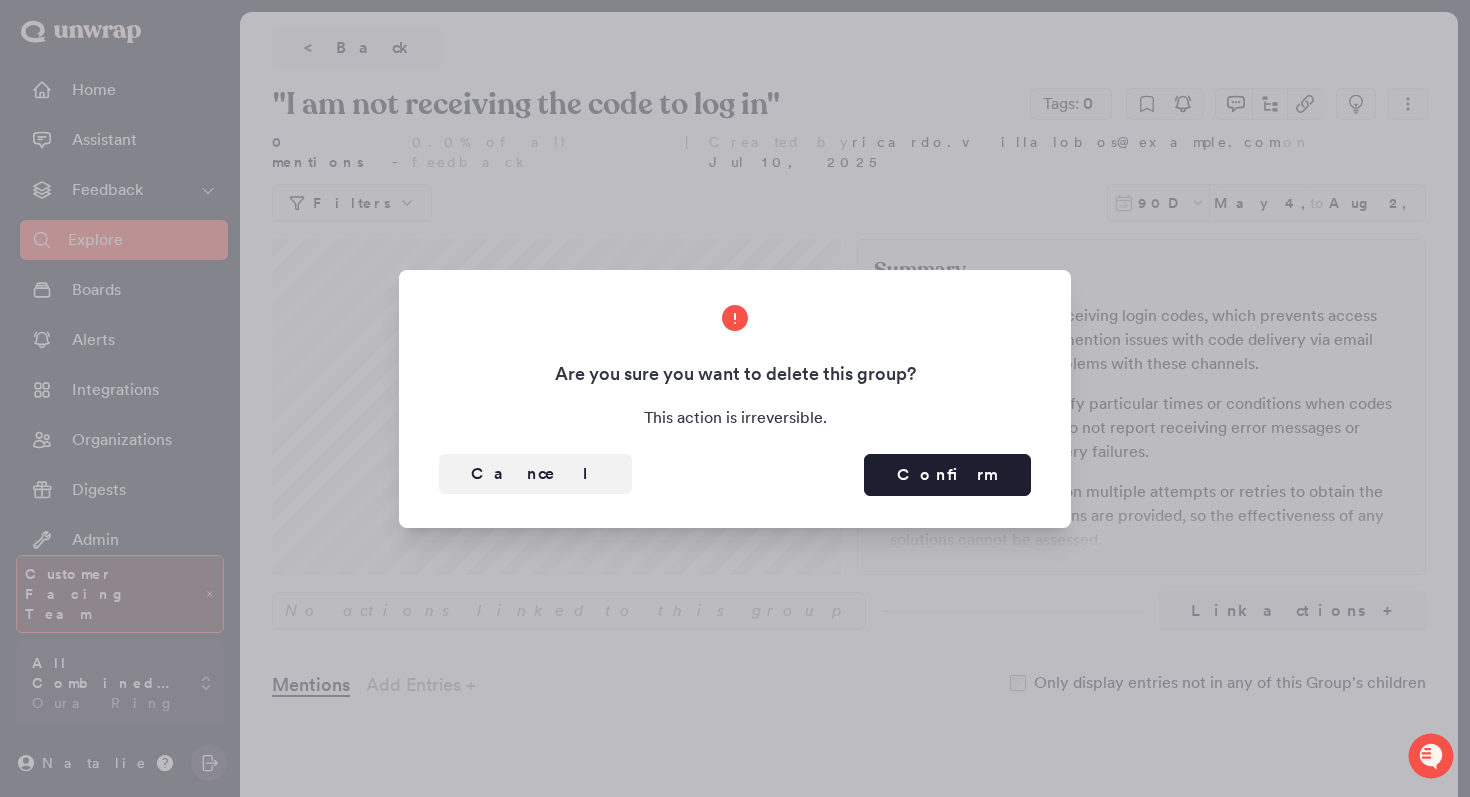 click on "Cancel Confirm" at bounding box center [735, 467] 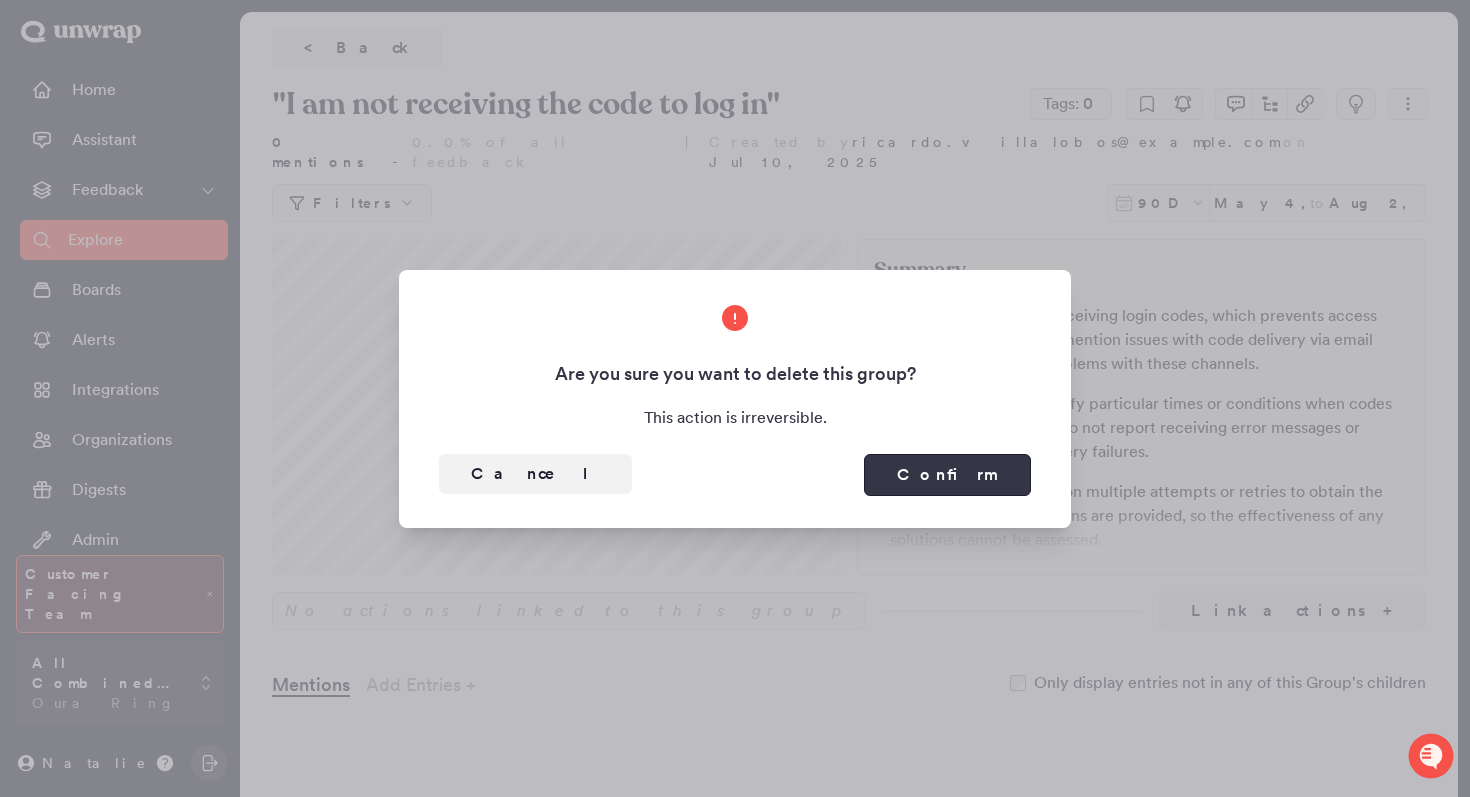click on "Confirm" at bounding box center [947, 475] 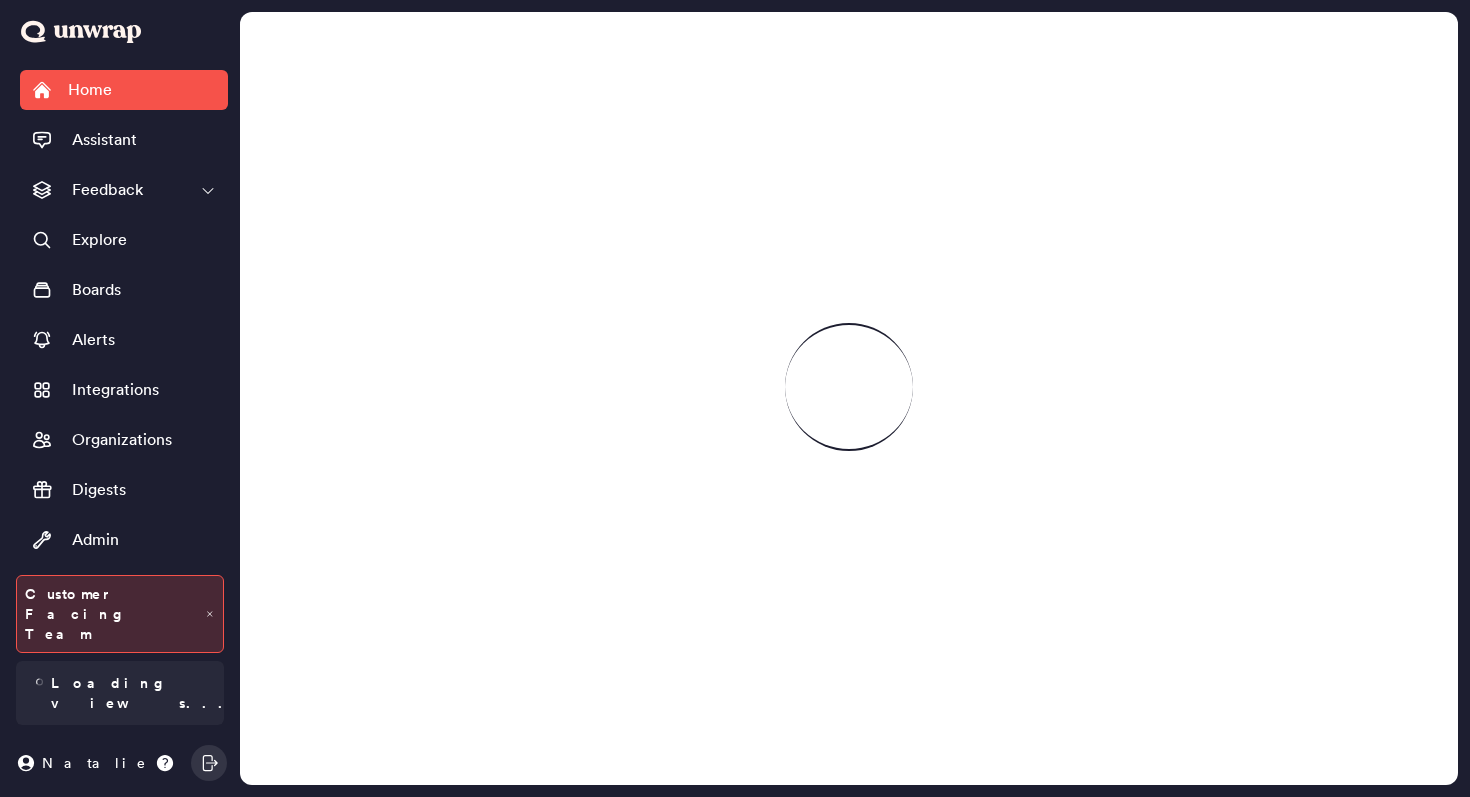 scroll, scrollTop: 0, scrollLeft: 0, axis: both 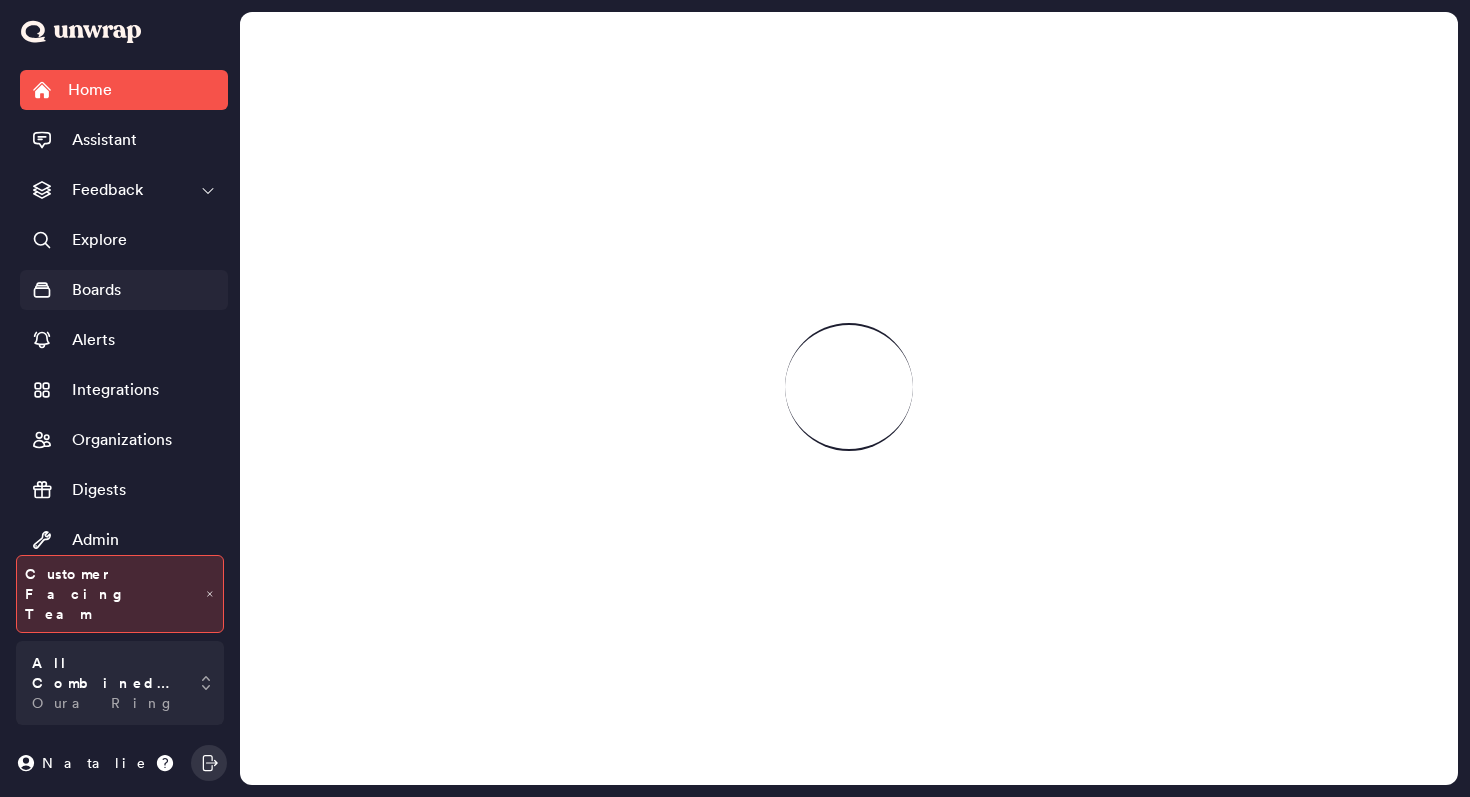 click on "Boards" at bounding box center [124, 290] 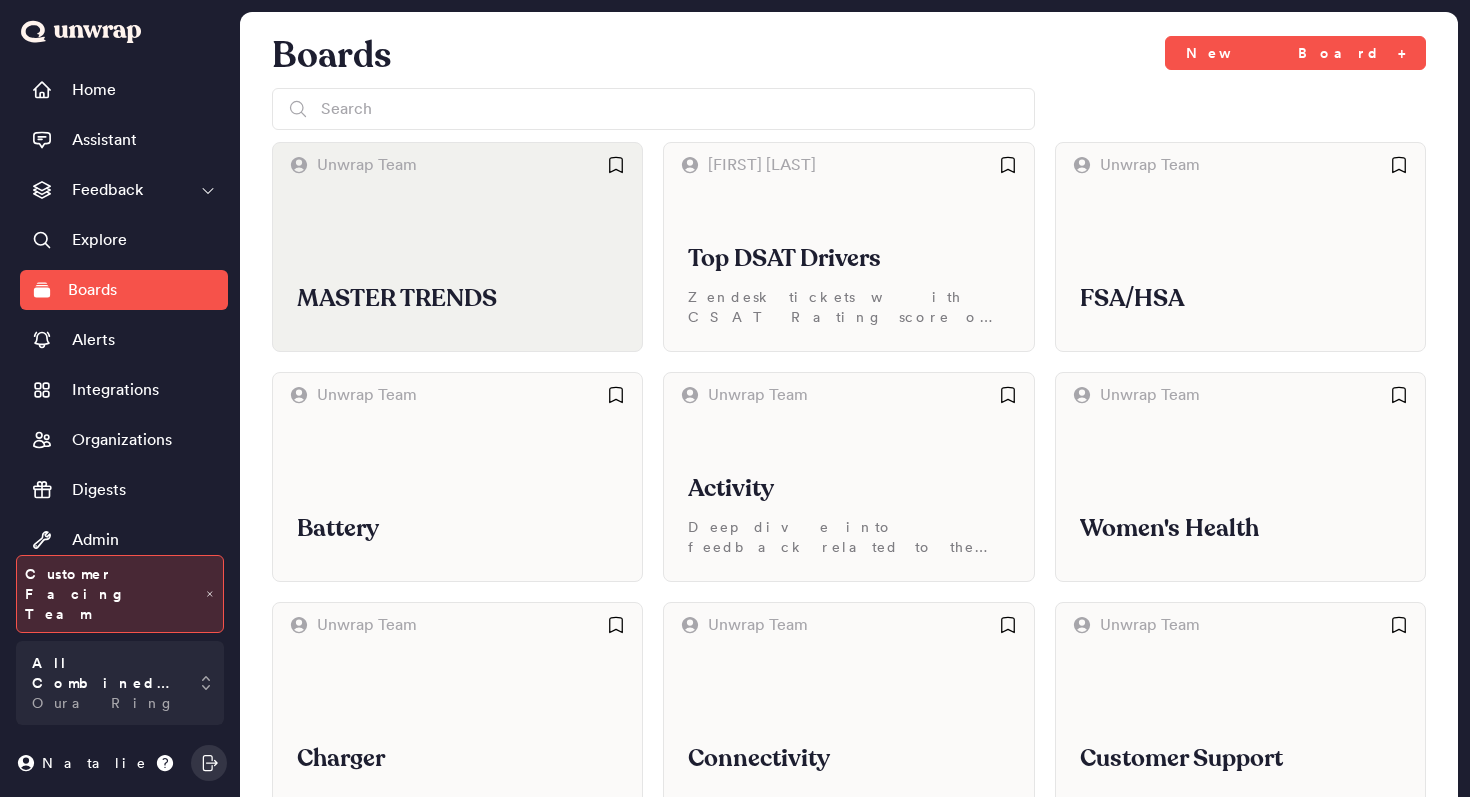 click on "MASTER TRENDS" at bounding box center (457, 269) 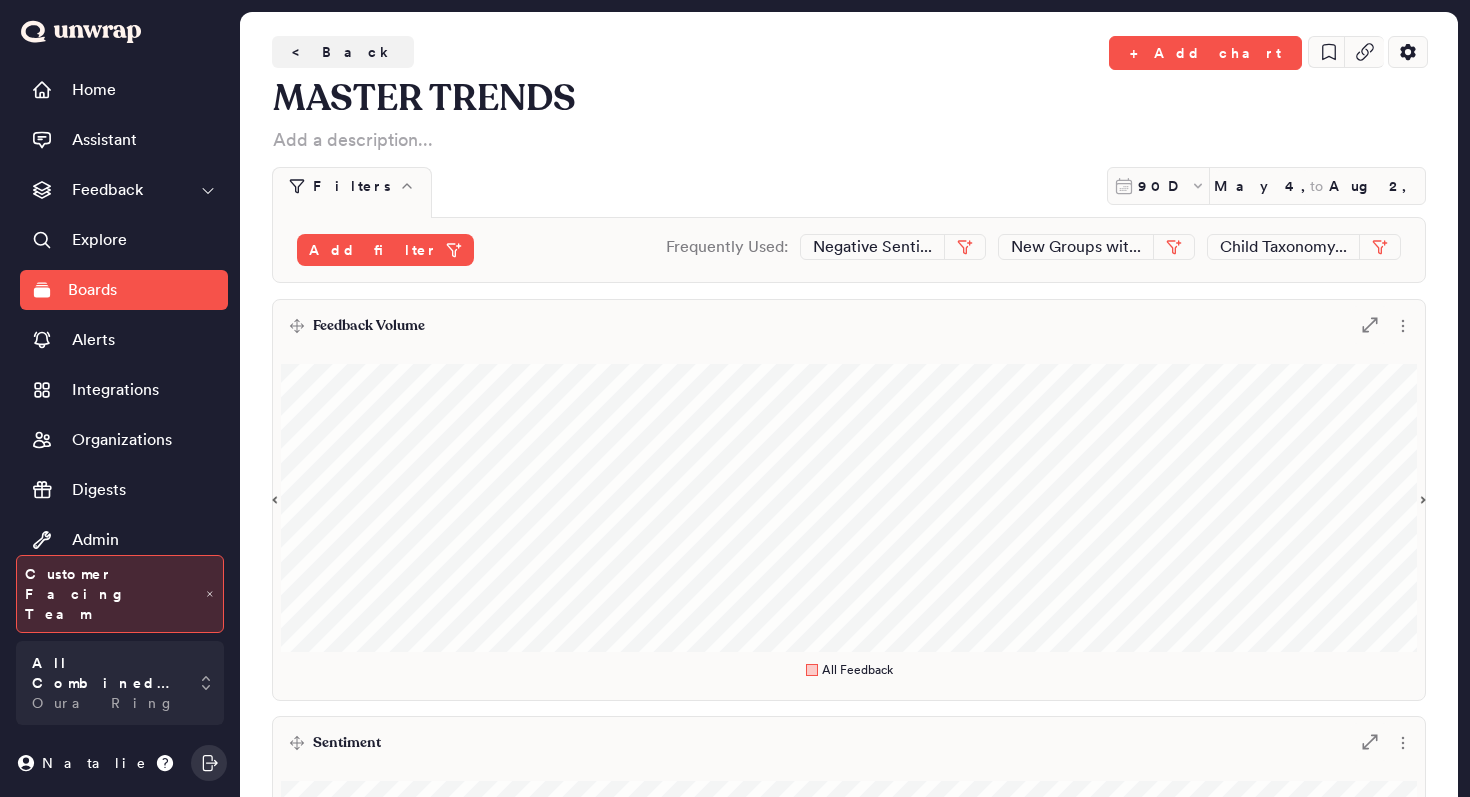 click on "Feedback Volume
.st0 {
fill: #7e7d82;
}" at bounding box center (849, 326) 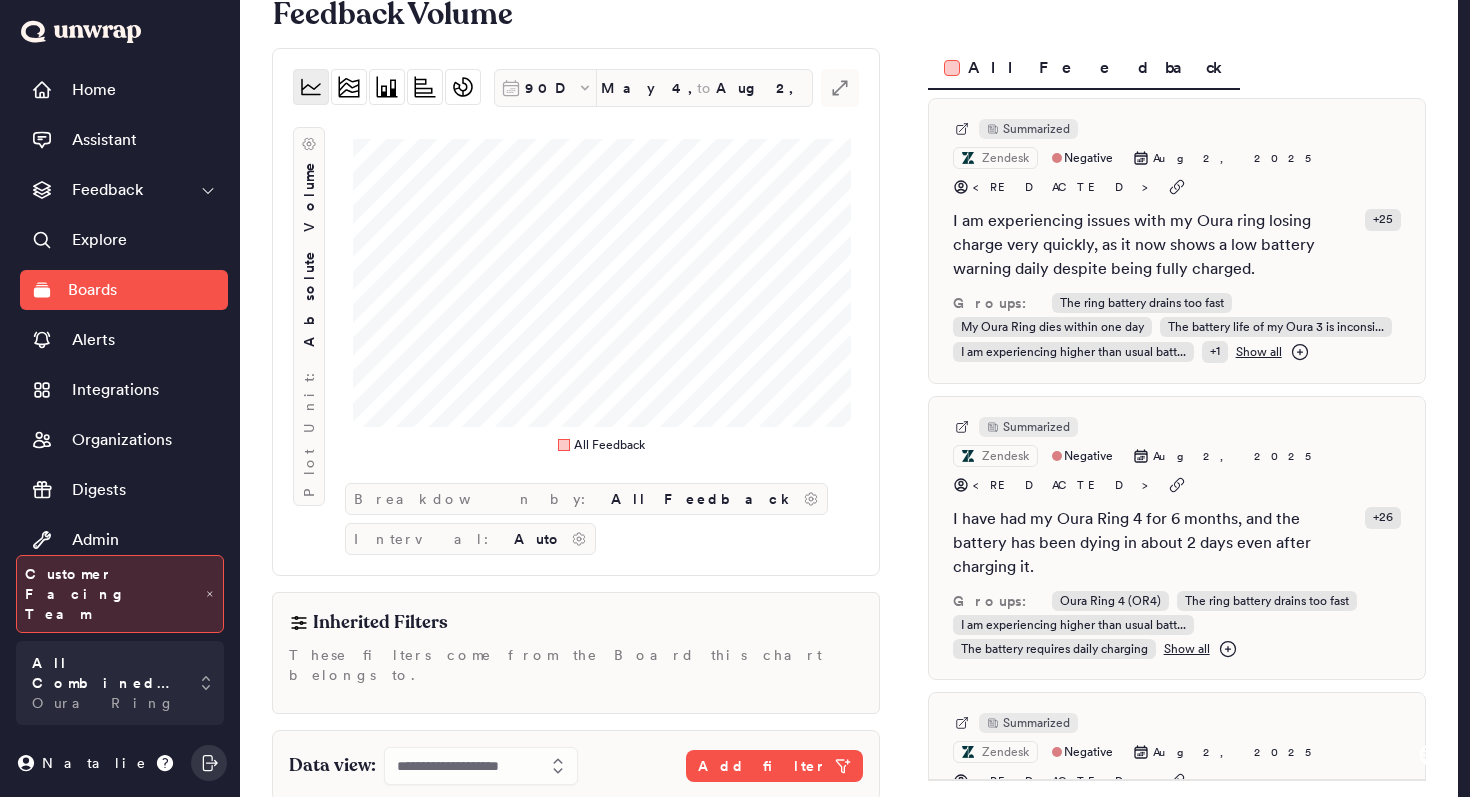 scroll, scrollTop: 99, scrollLeft: 0, axis: vertical 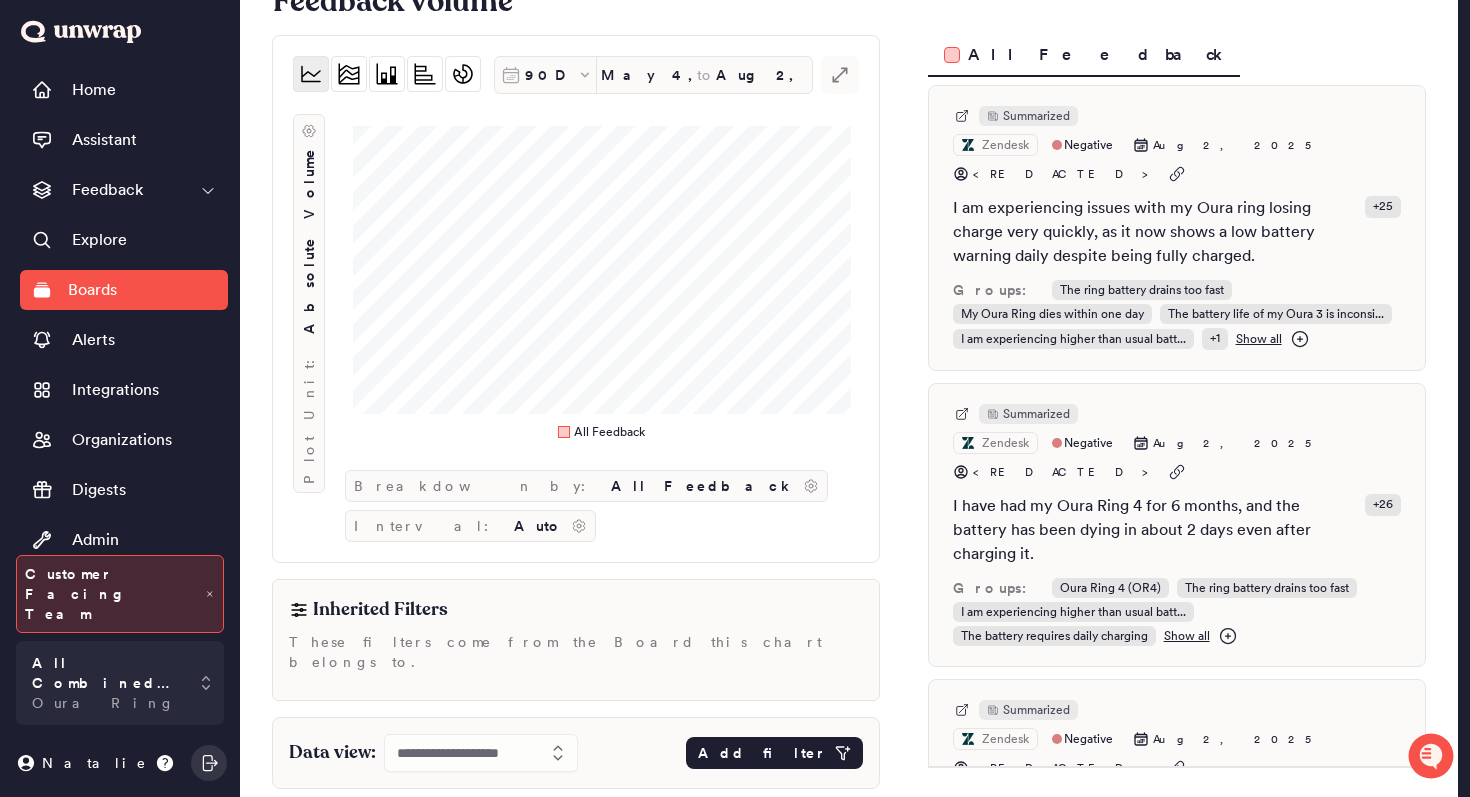 click on "Add filter" at bounding box center [762, 753] 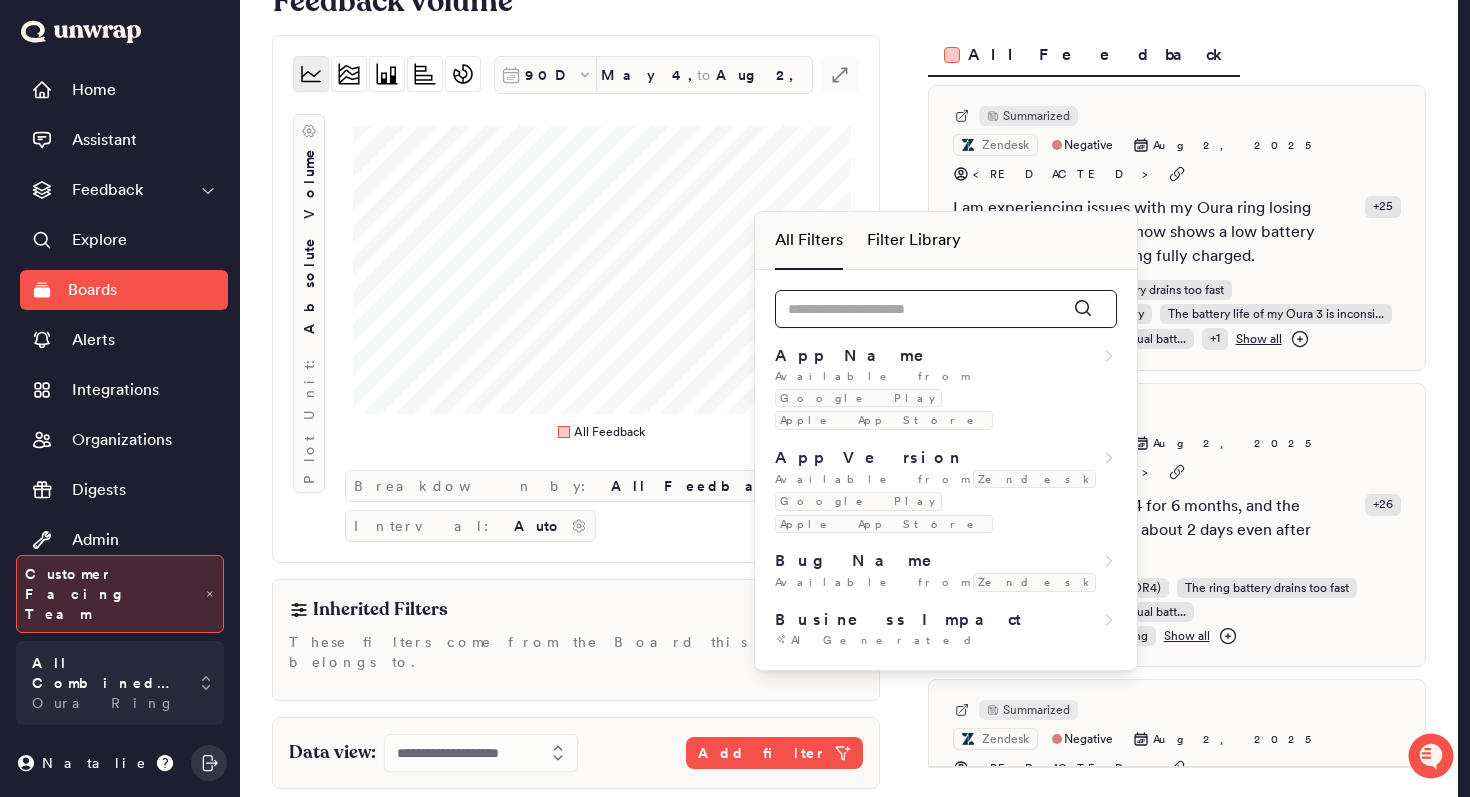 click at bounding box center (946, 309) 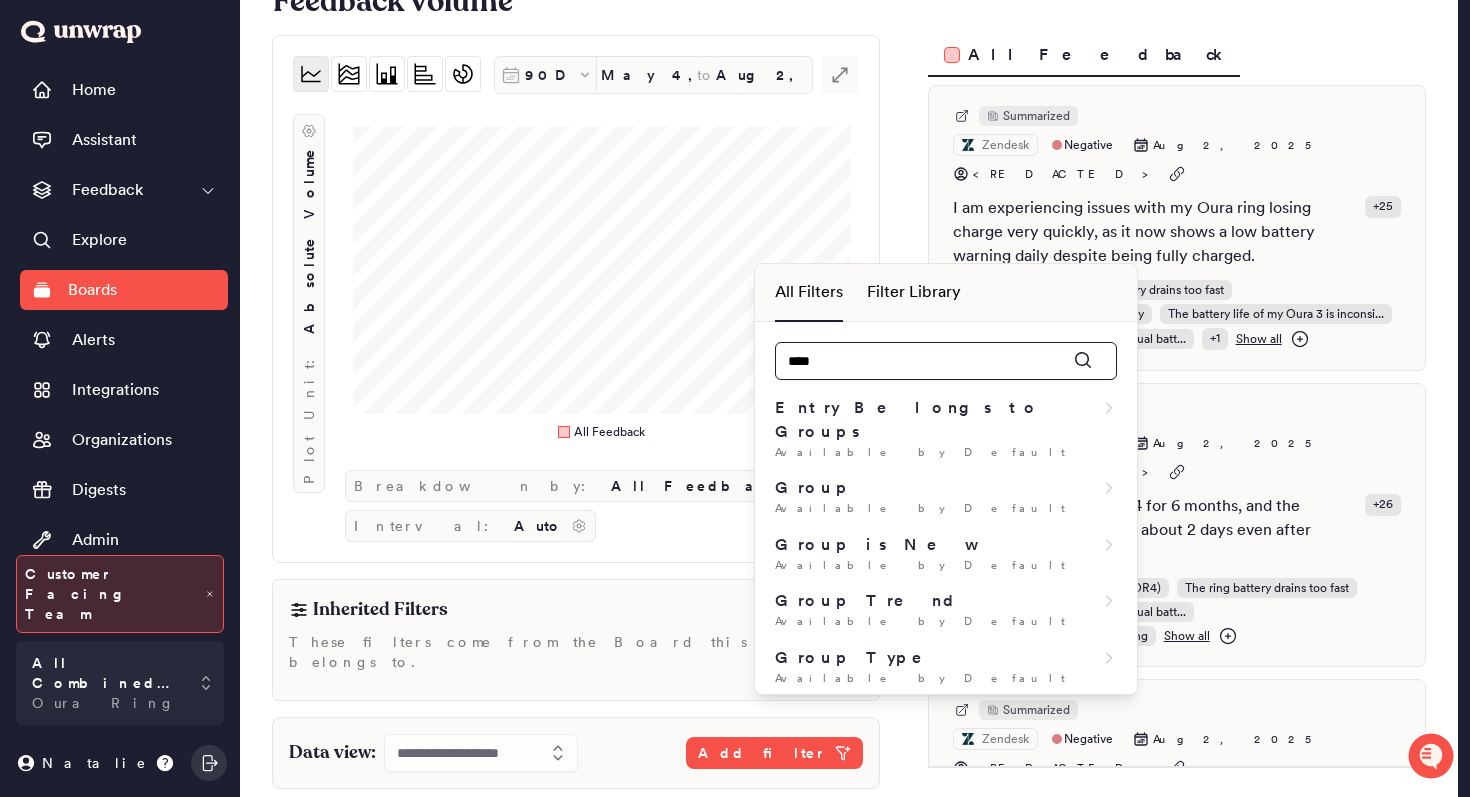 type on "*****" 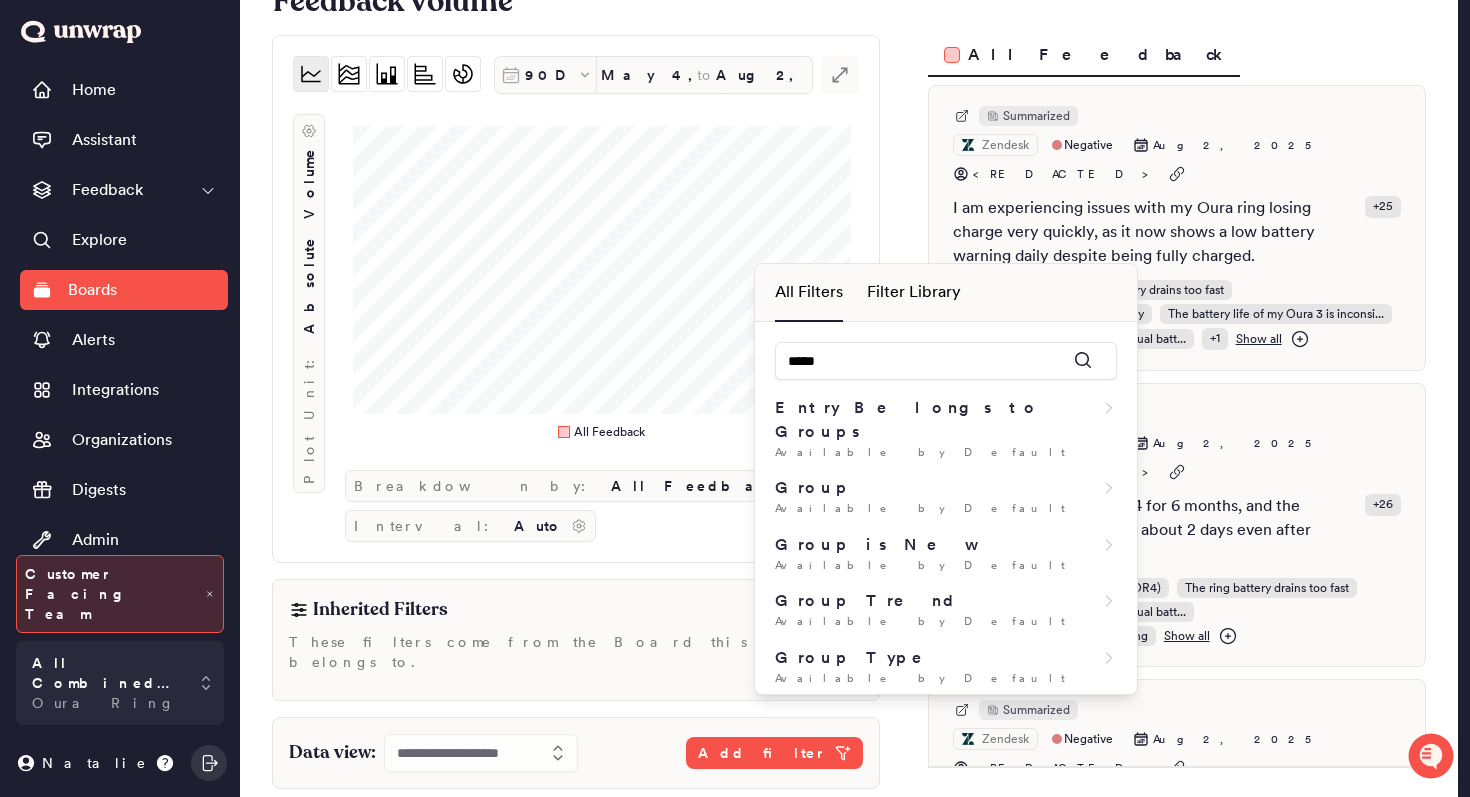 drag, startPoint x: 860, startPoint y: 465, endPoint x: 865, endPoint y: 453, distance: 13 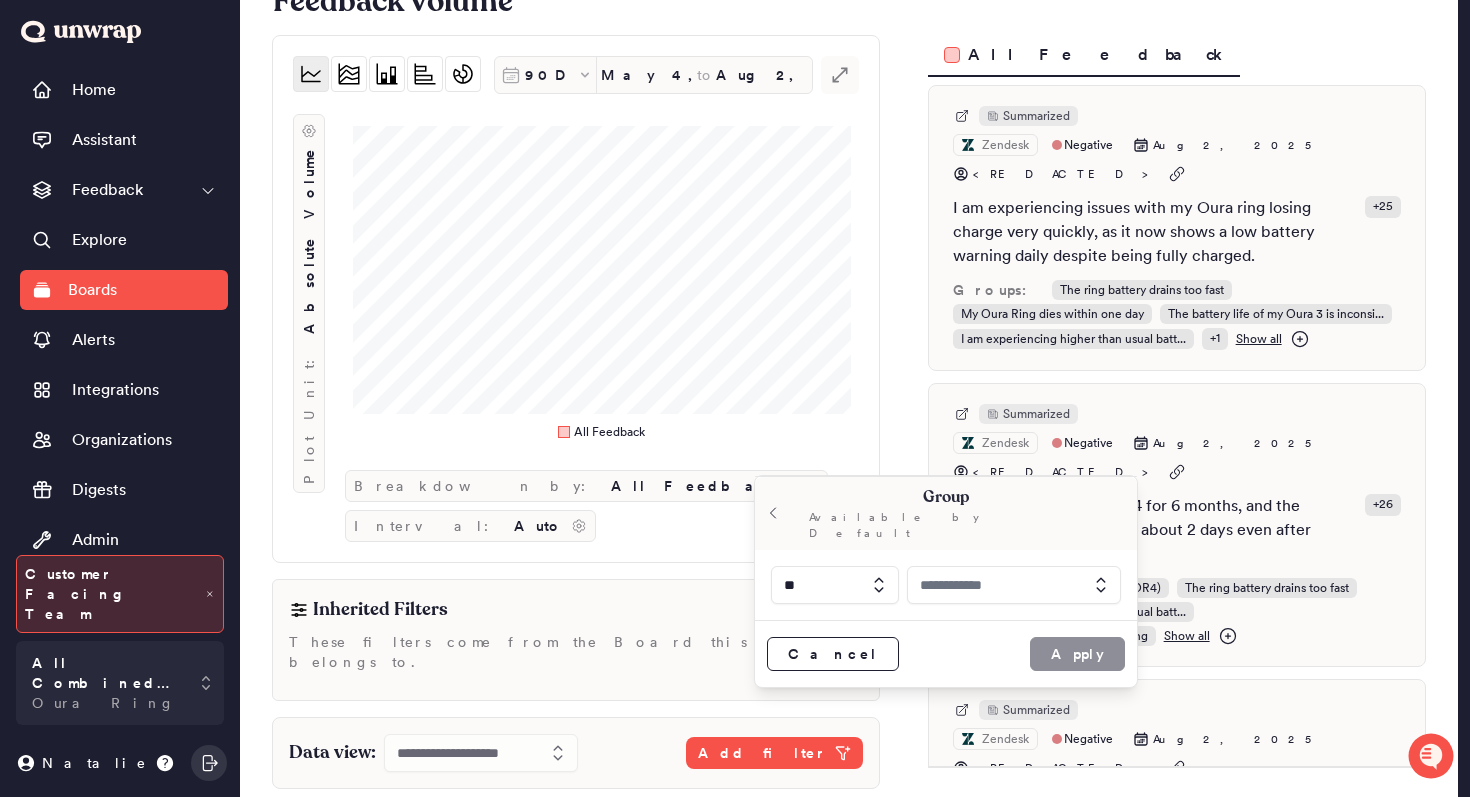 click at bounding box center [1014, 585] 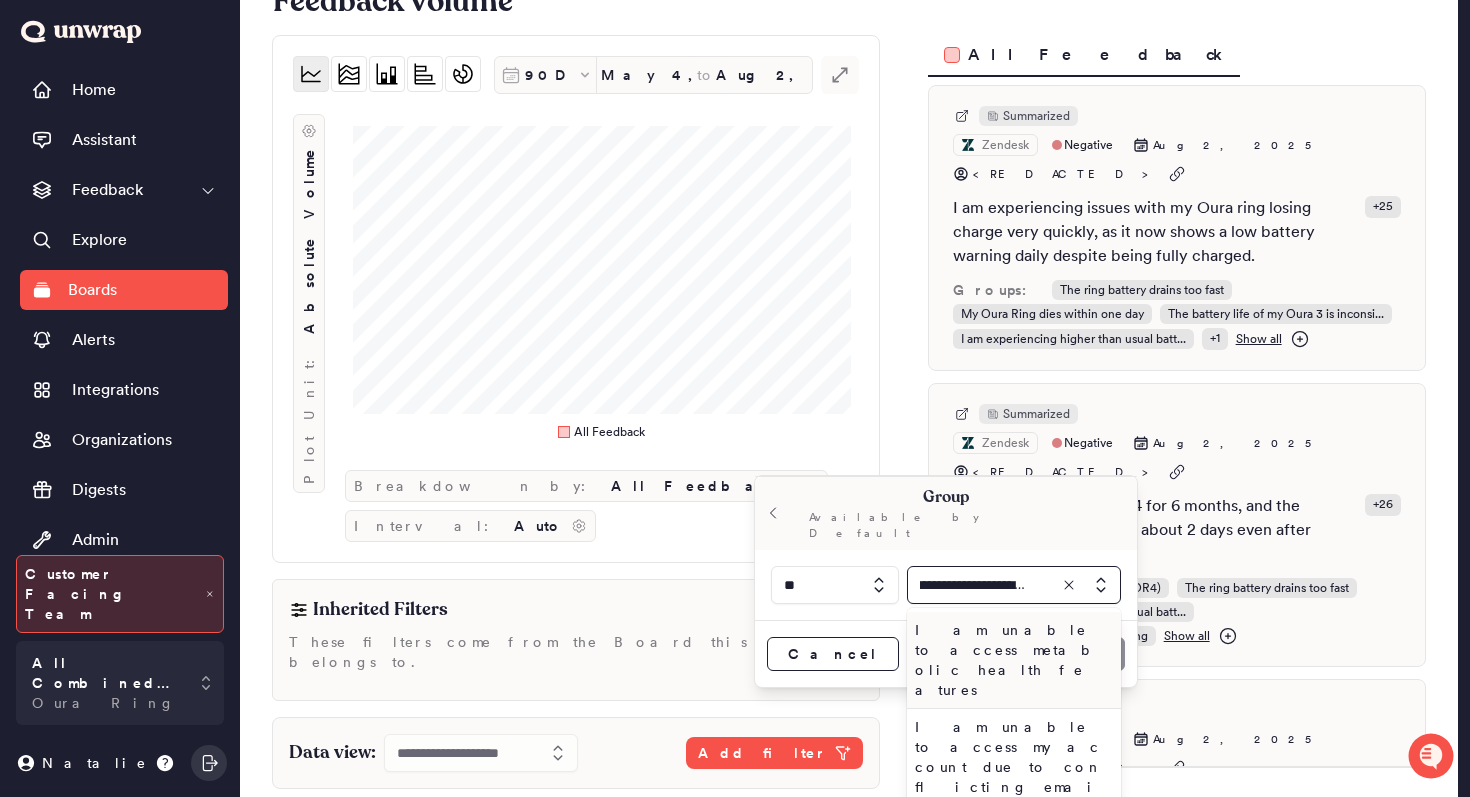 scroll, scrollTop: 0, scrollLeft: 45, axis: horizontal 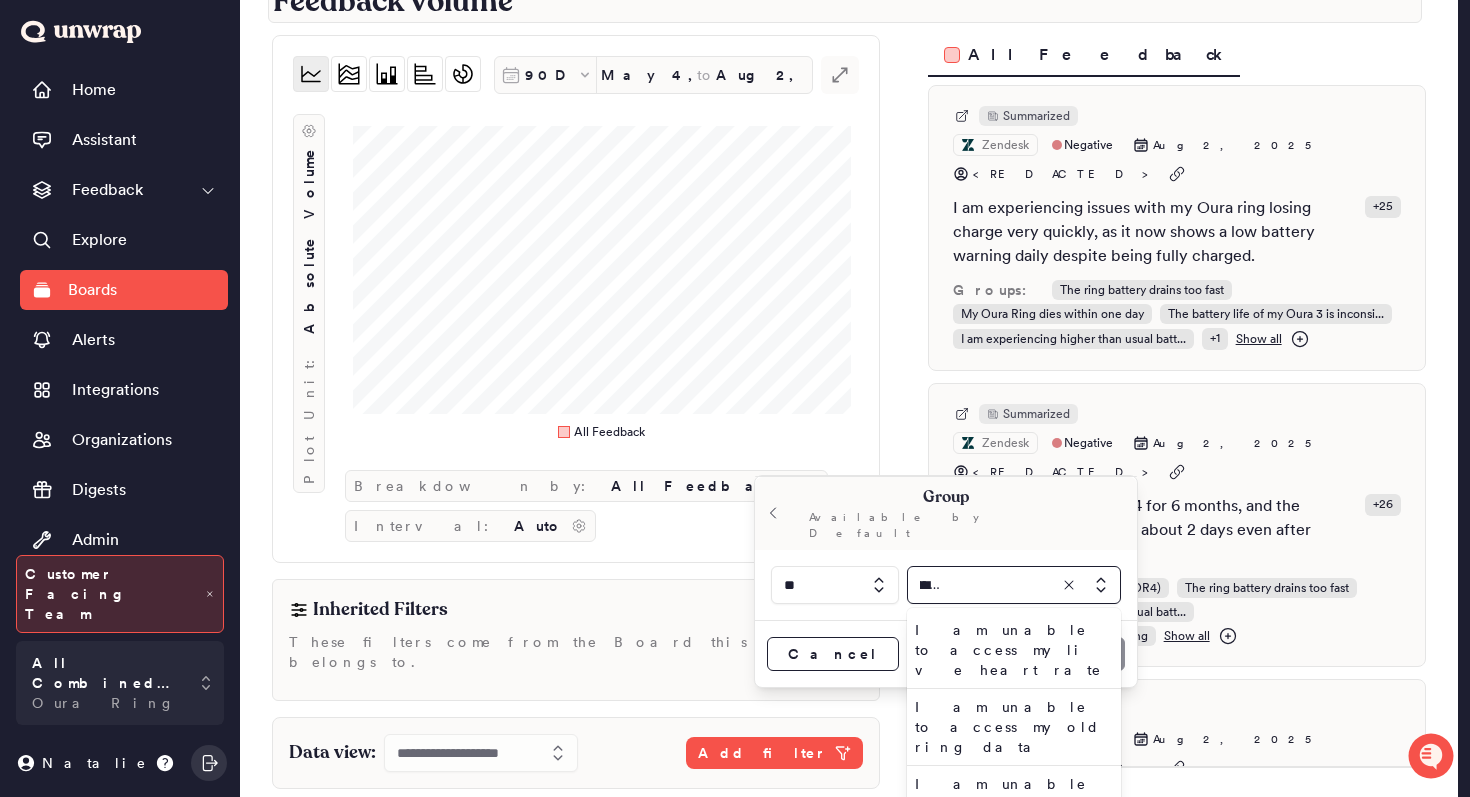 type on "**********" 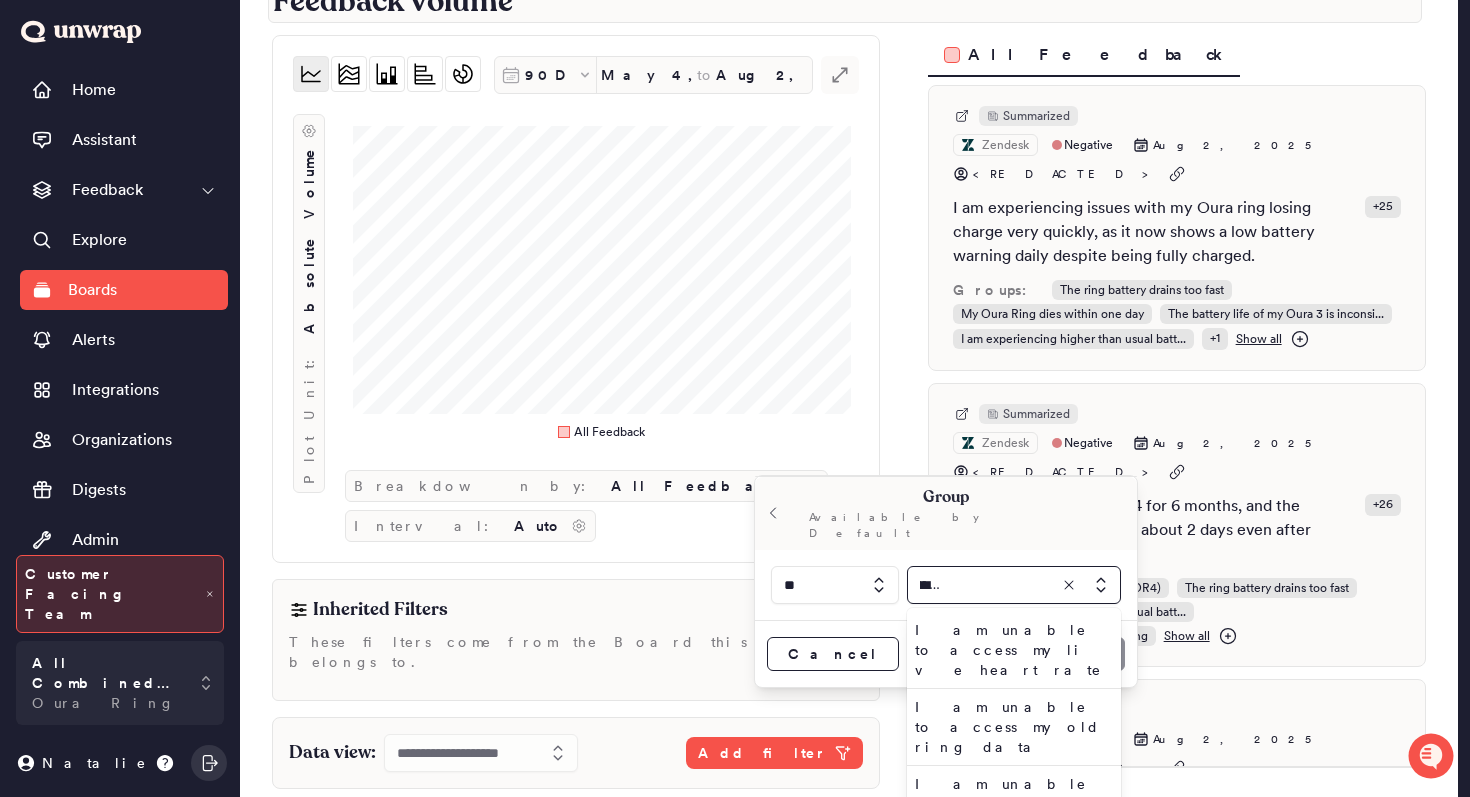 scroll, scrollTop: 0, scrollLeft: 0, axis: both 